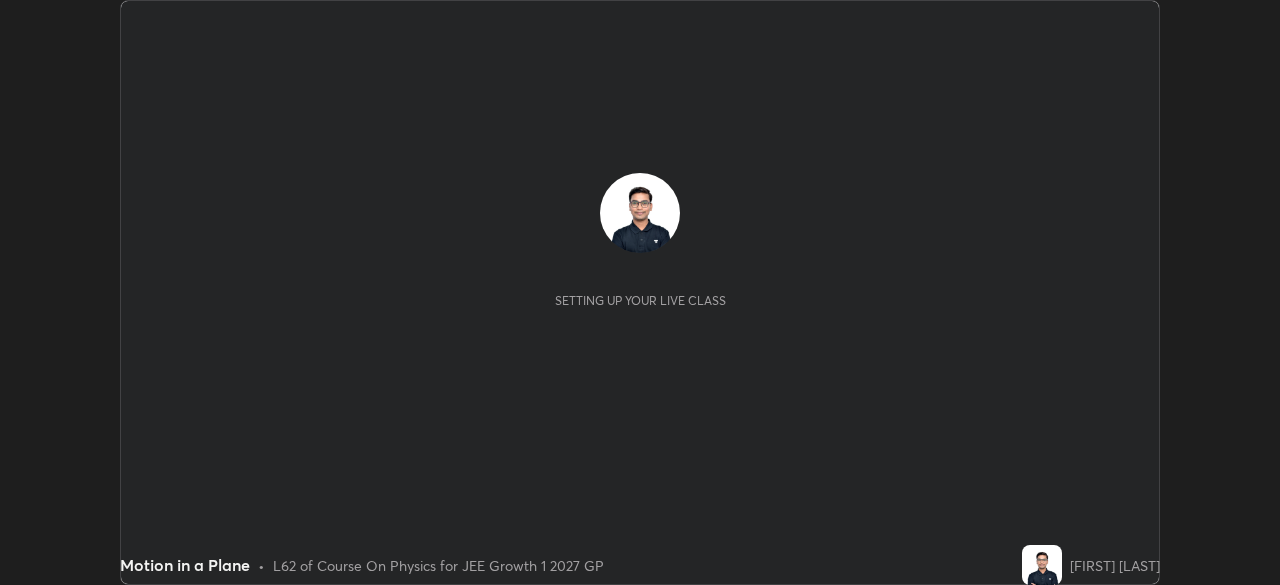 scroll, scrollTop: 0, scrollLeft: 0, axis: both 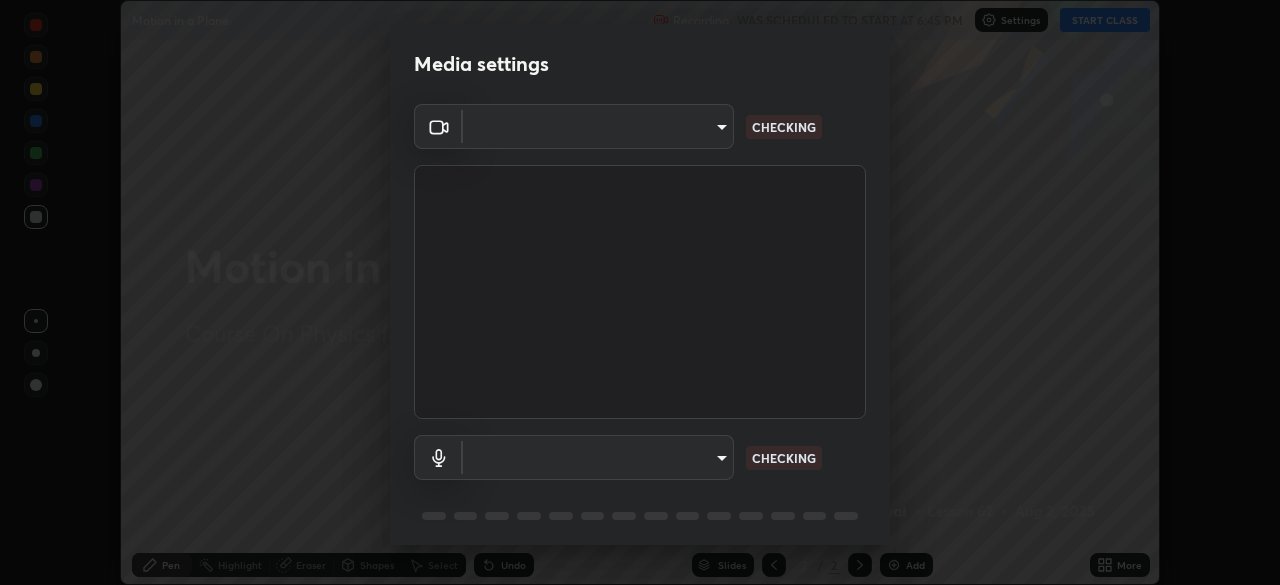 type on "[HASH]" 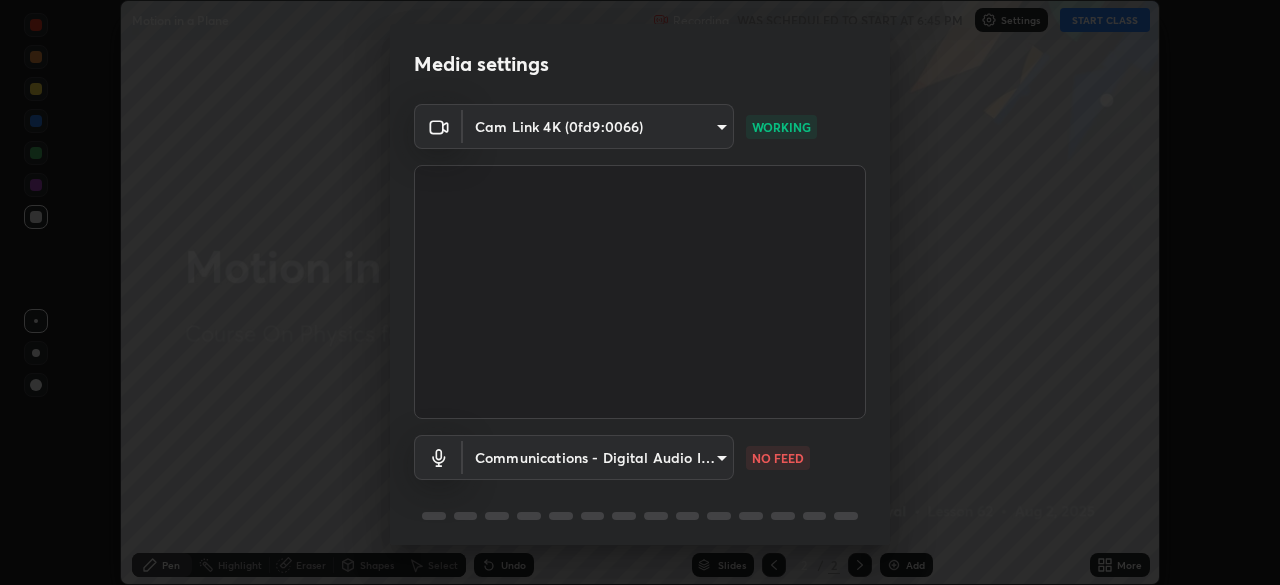 click on "Erase all Motion in a Plane Recording WAS SCHEDULED TO START AT  6:45 PM Settings START CLASS Setting up your live class Motion in a Plane • L62 of Course On Physics for JEE Growth 1 2027 GP Anshul Goyal Pen Highlight Eraser Shapes Select Undo Slides 2 / 2 Add More No doubts shared Encourage your learners to ask a doubt for better clarity Report an issue Reason for reporting Buffering Chat not working Audio - Video sync issue Educator video quality low ​ Attach an image Report Media settings Cam Link 4K (0fd9:0066) 8ba57ba392a6d77700fca5ad0914a887343323b49ef99d11197e5626948f7ea5 WORKING Communications - Digital Audio Interface (3- Cam Link 4K) communications NO FEED 1 / 5 Next" at bounding box center [640, 292] 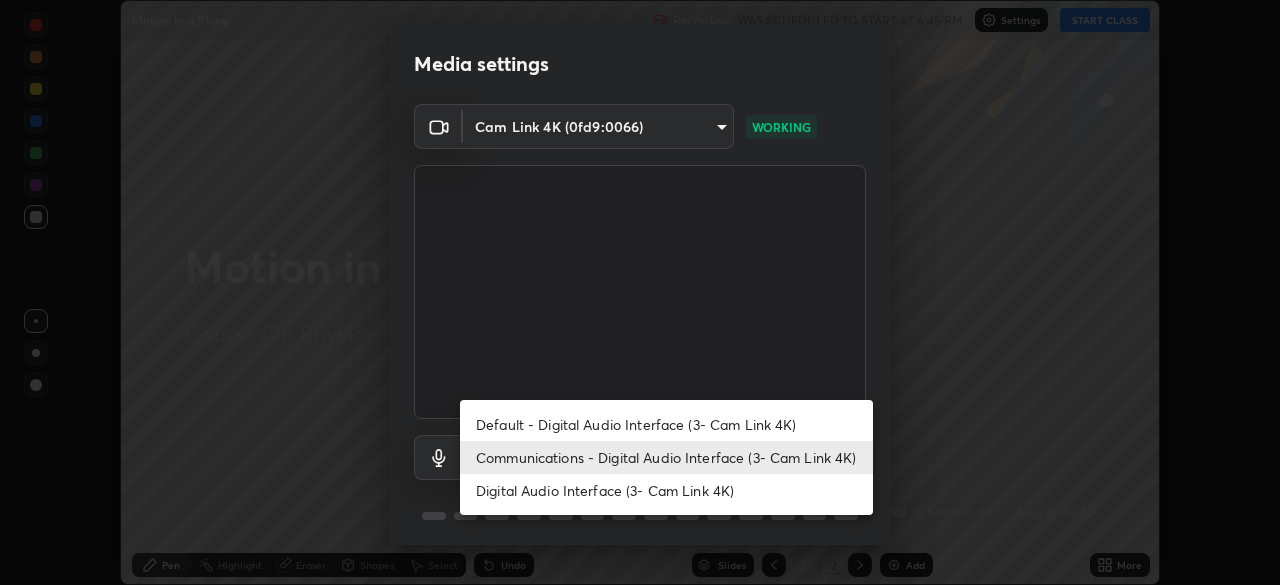 click on "Default - Digital Audio Interface (3- Cam Link 4K)" at bounding box center (666, 424) 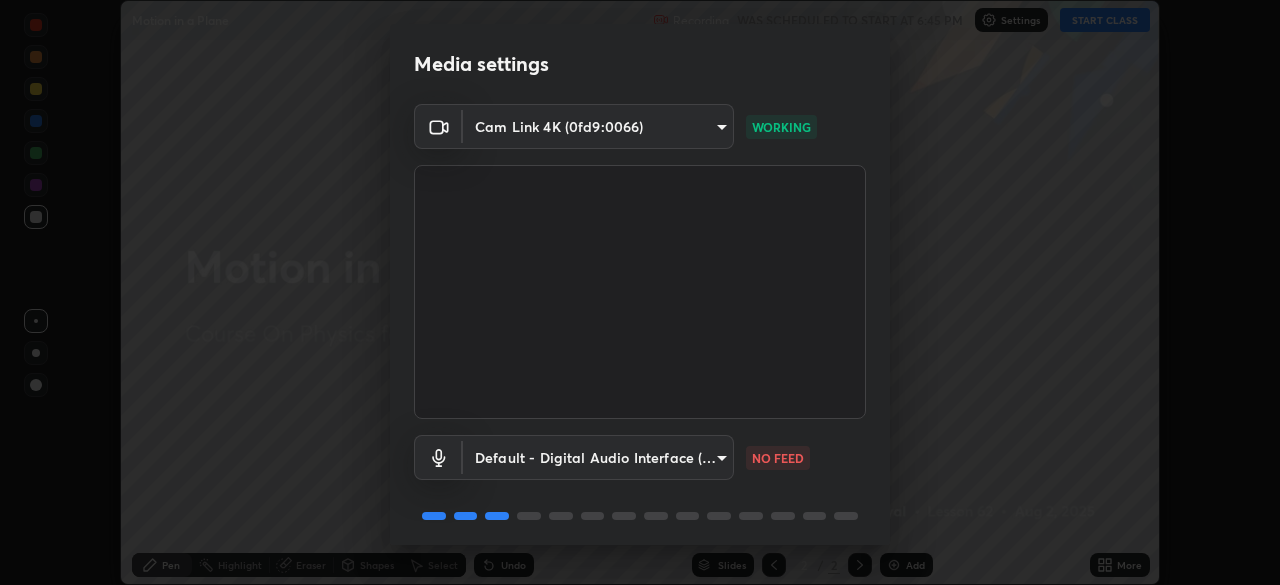 scroll, scrollTop: 71, scrollLeft: 0, axis: vertical 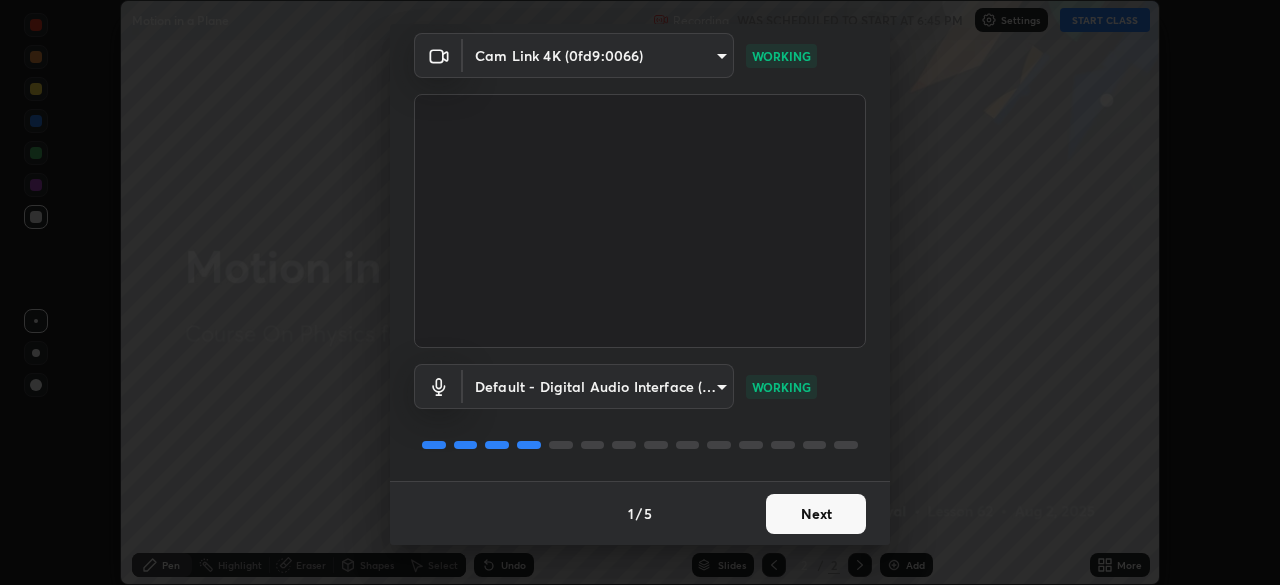 click on "Next" at bounding box center [816, 514] 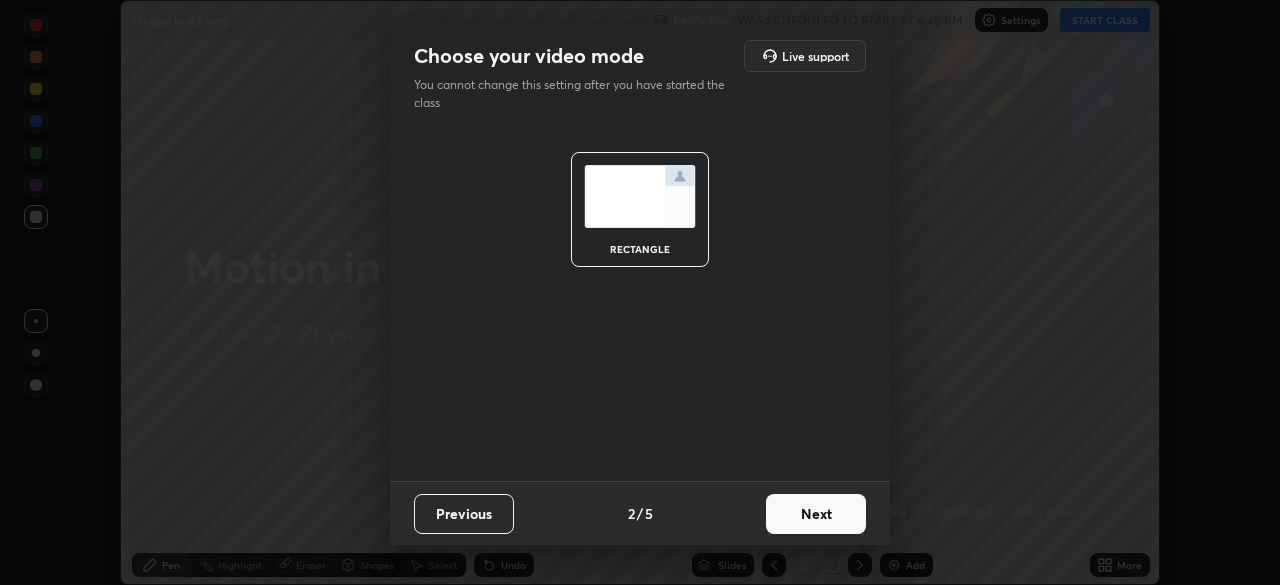 scroll, scrollTop: 0, scrollLeft: 0, axis: both 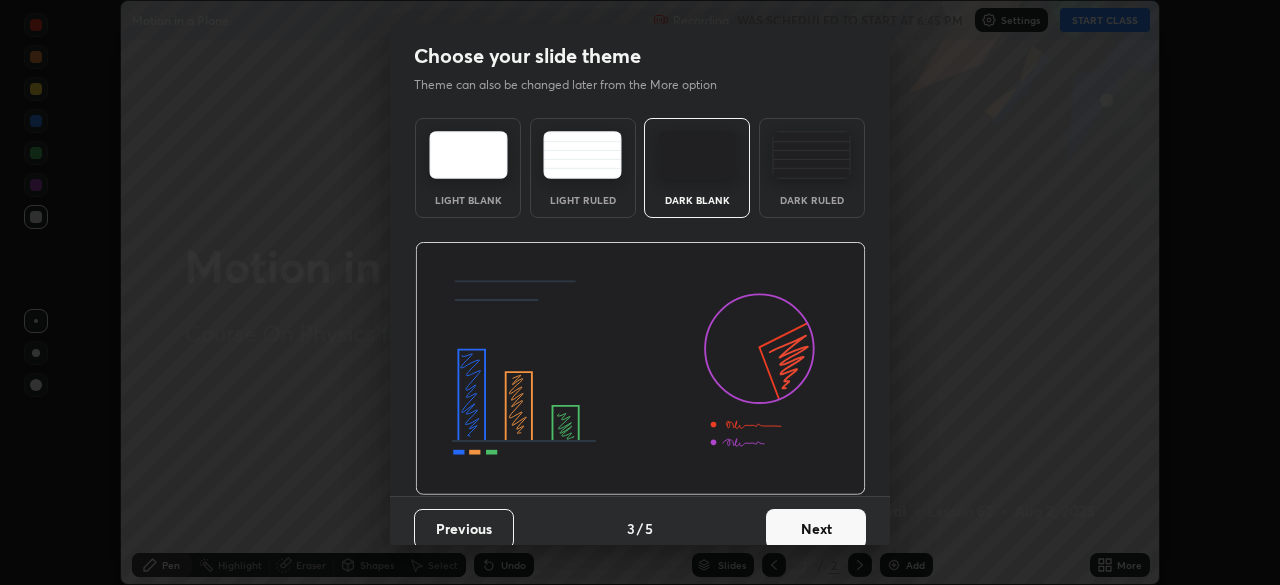 click on "Next" at bounding box center [816, 529] 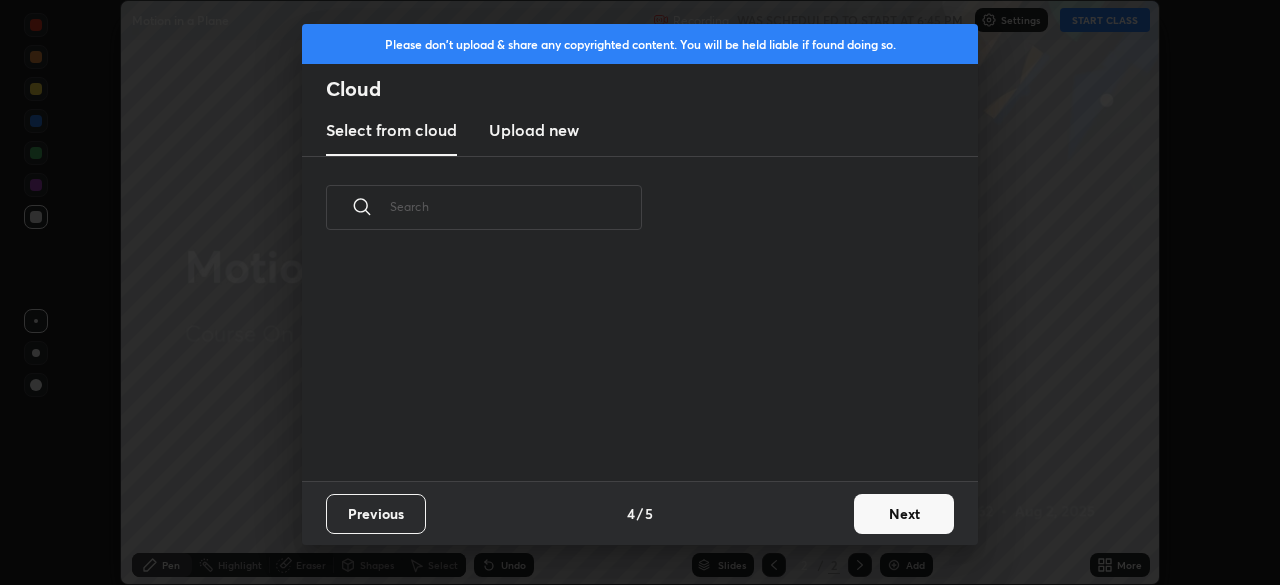click on "Next" at bounding box center [904, 514] 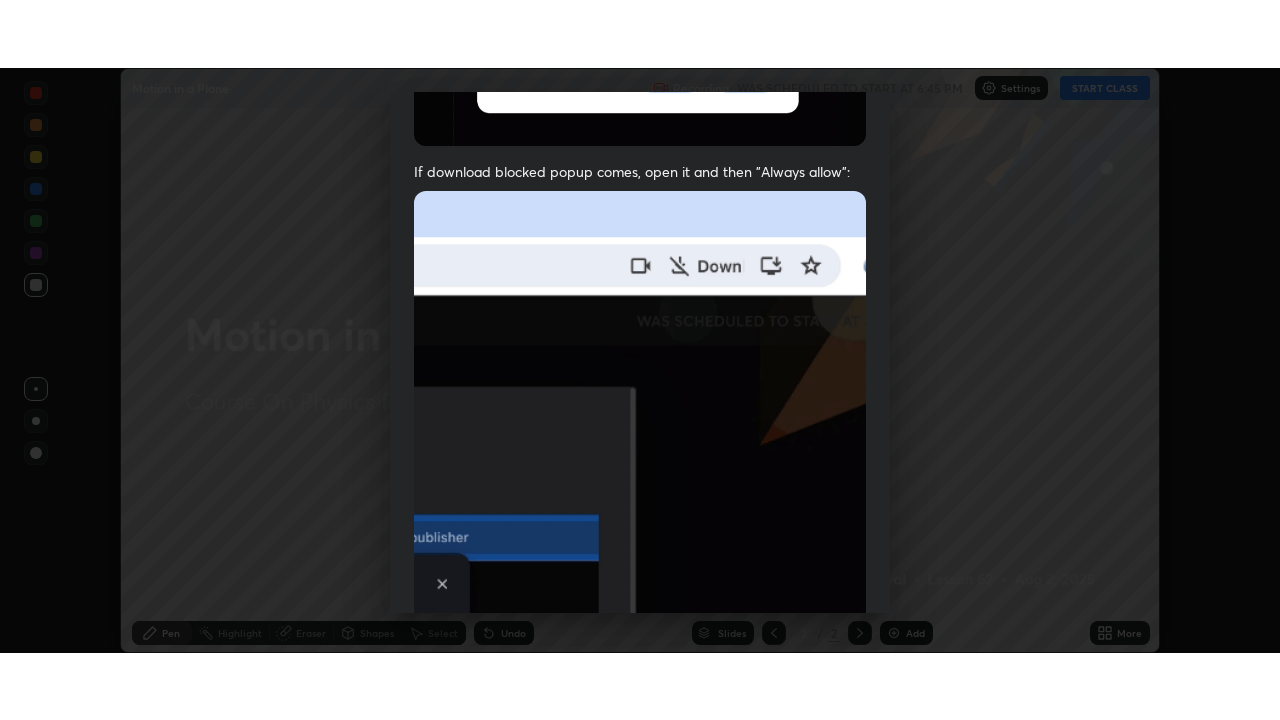 scroll, scrollTop: 479, scrollLeft: 0, axis: vertical 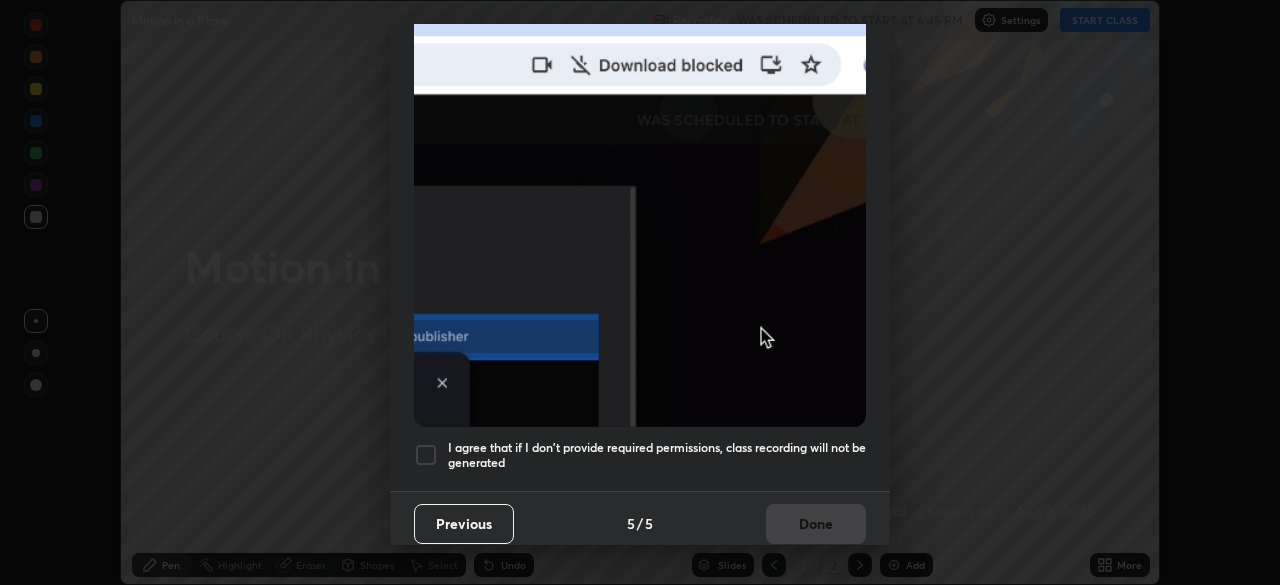 click on "I agree that if I don't provide required permissions, class recording will not be generated" at bounding box center (657, 455) 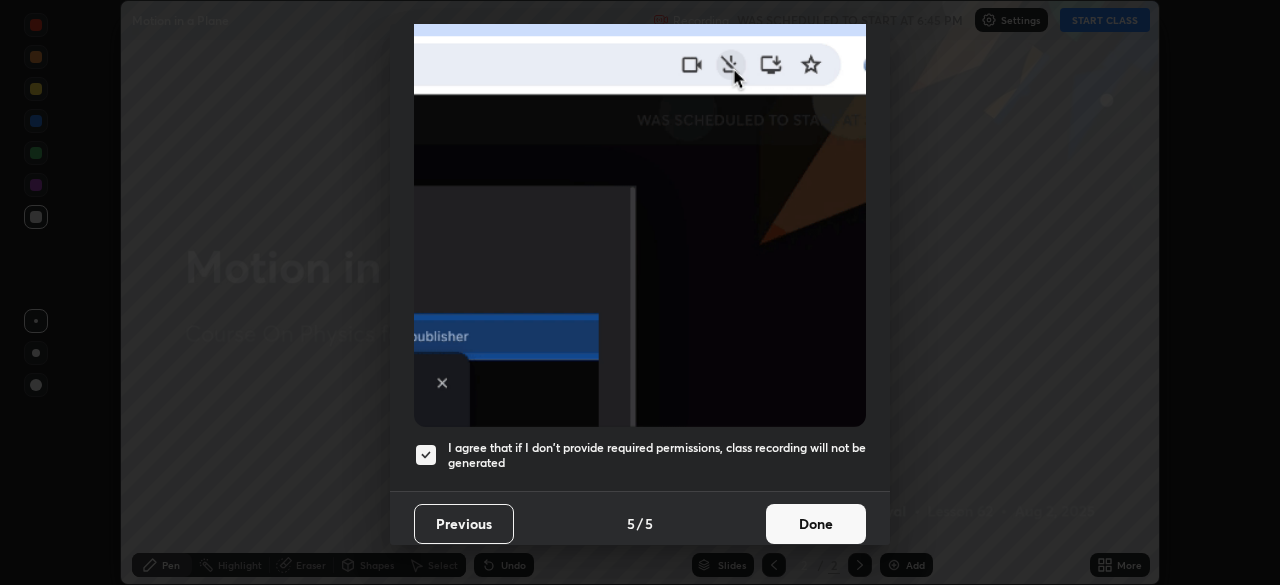 click on "Done" at bounding box center (816, 524) 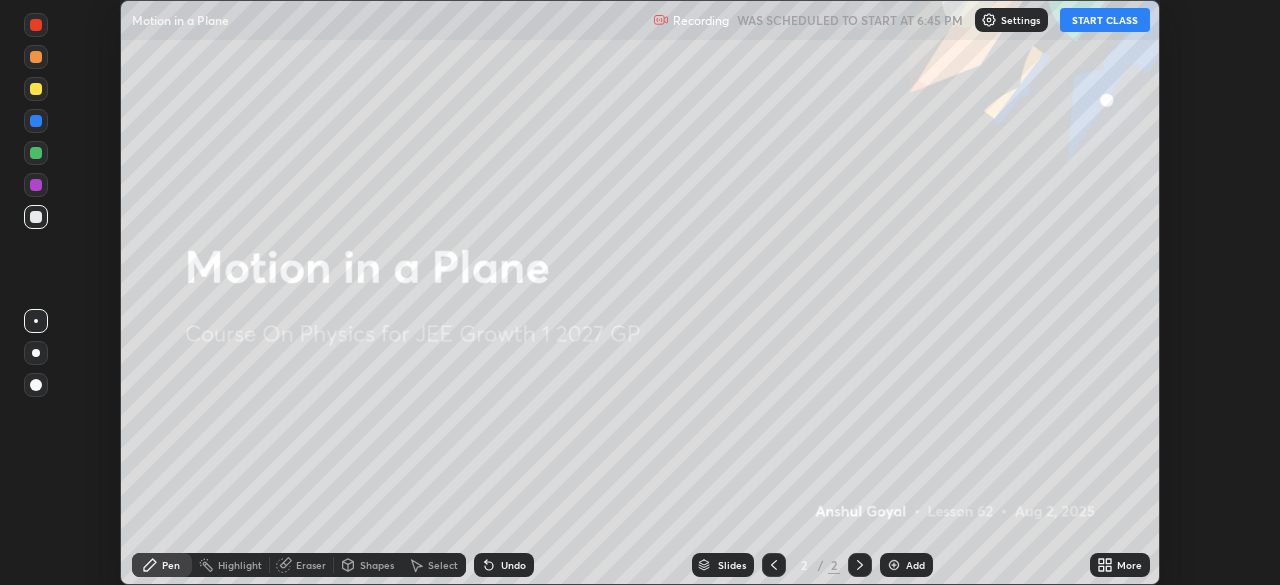 click 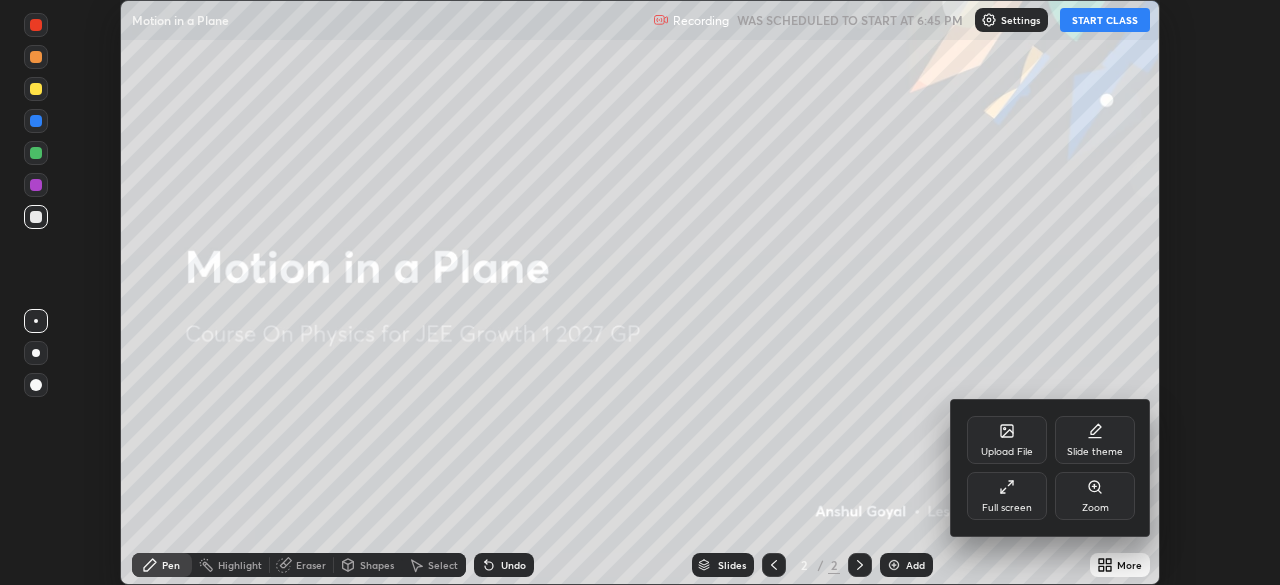 click on "Full screen" at bounding box center (1007, 496) 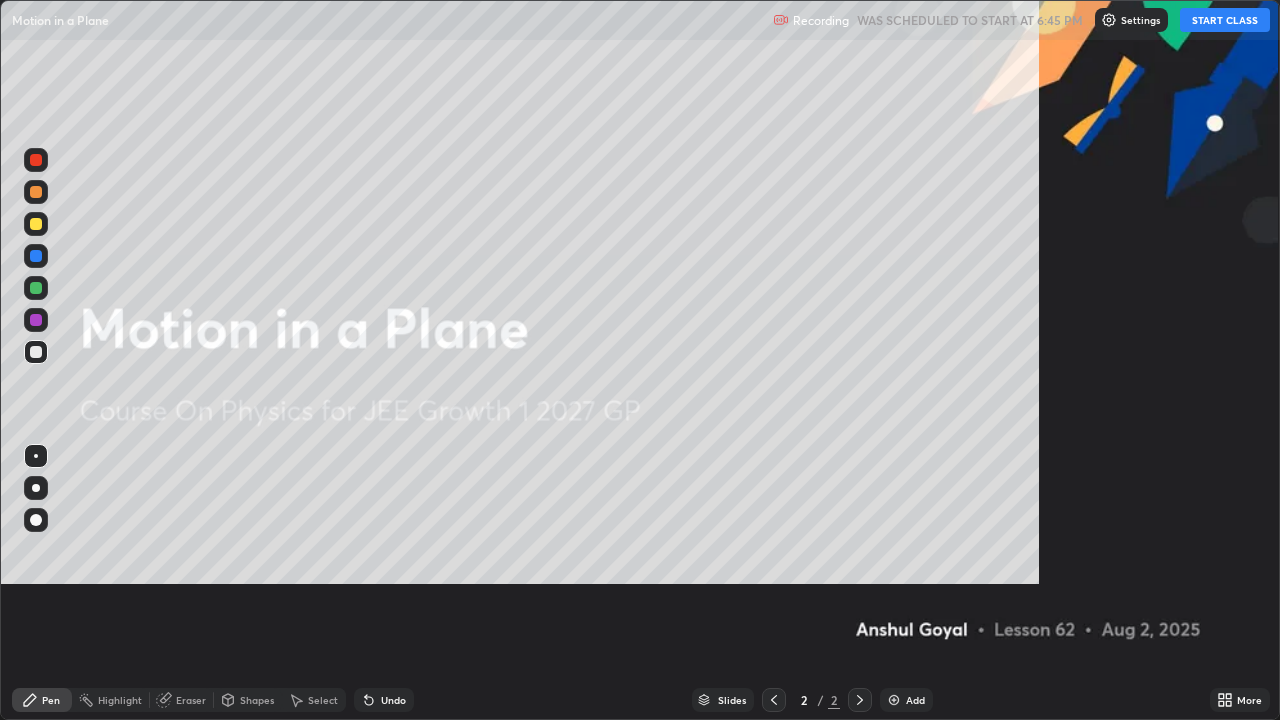 scroll, scrollTop: 99280, scrollLeft: 98720, axis: both 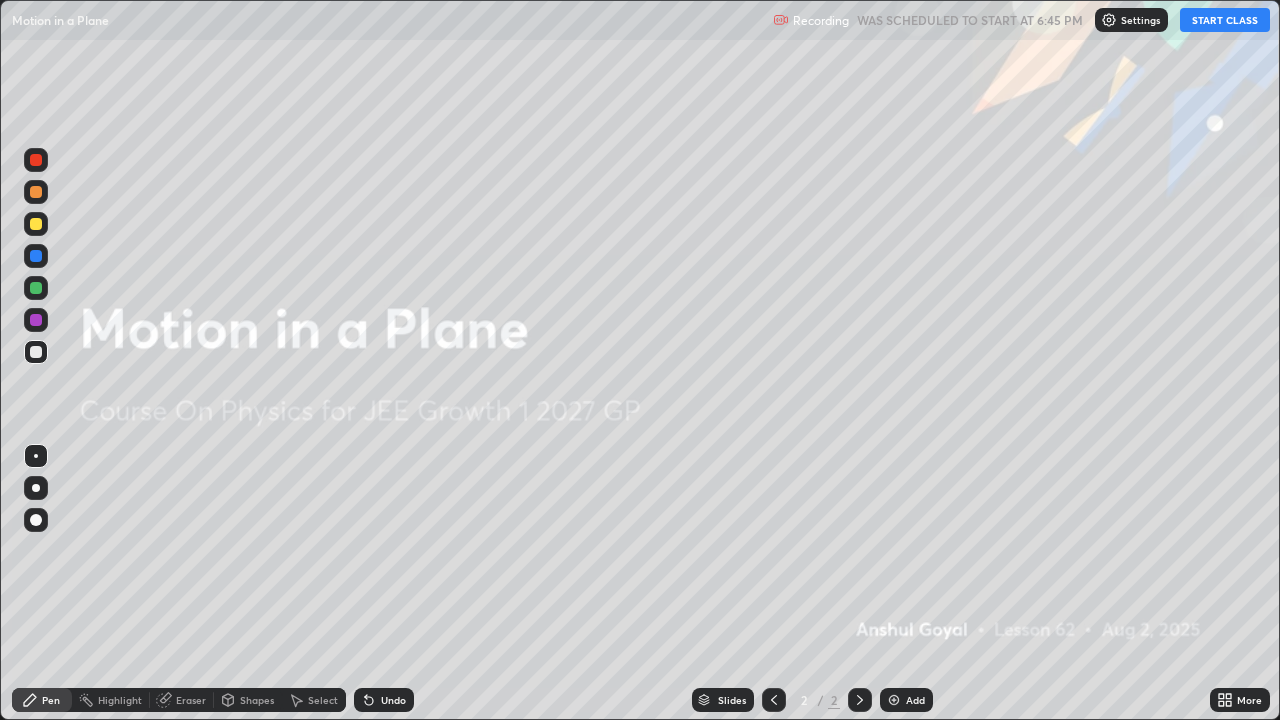 click on "START CLASS" at bounding box center (1225, 20) 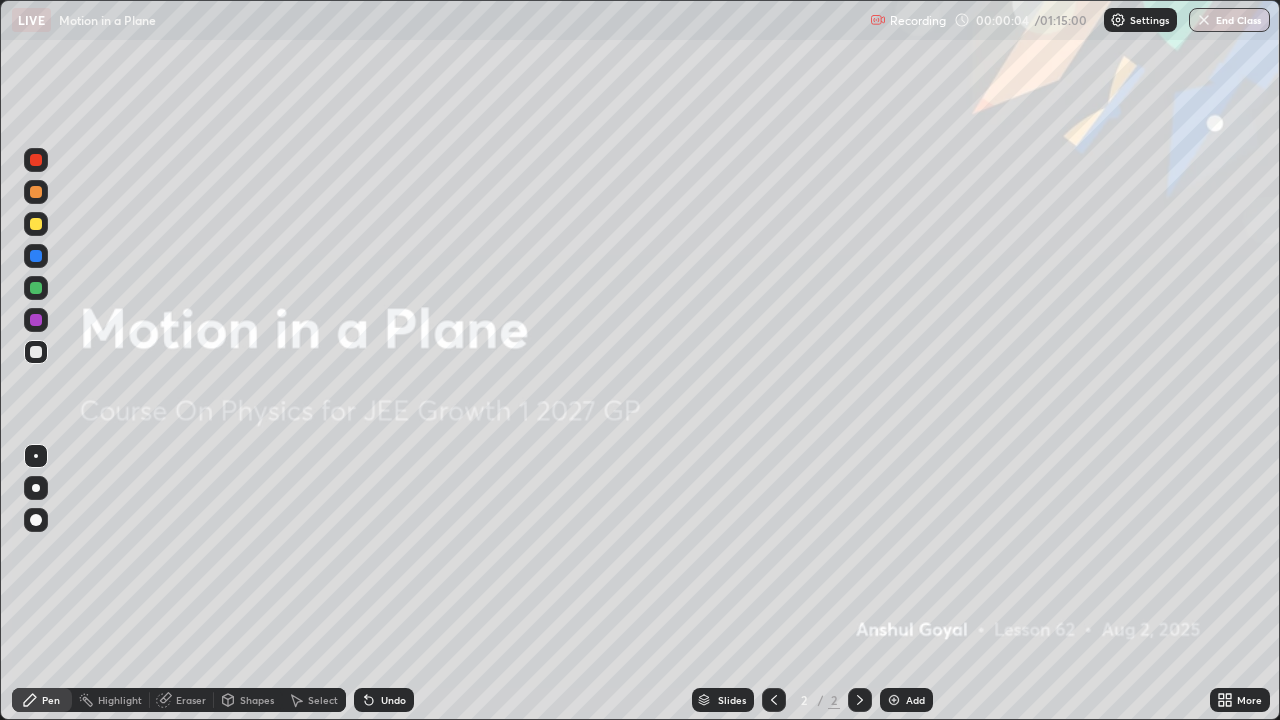 click at bounding box center (894, 700) 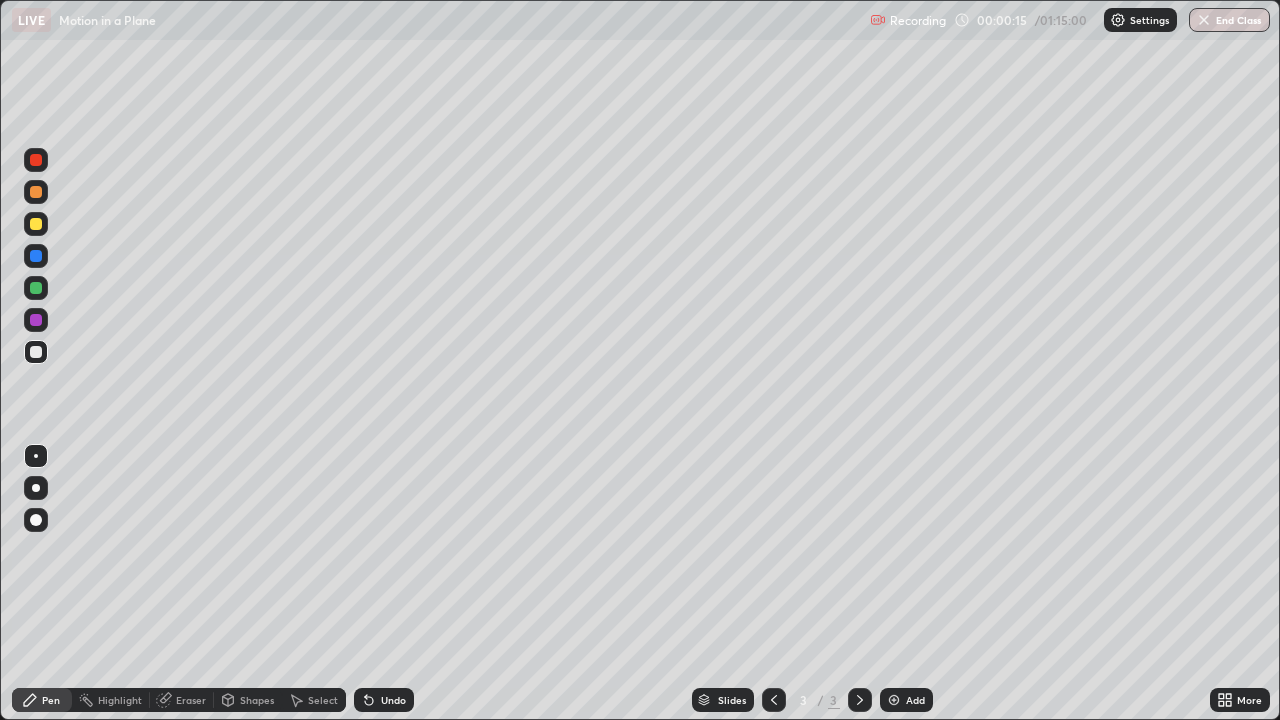 click on "Eraser" at bounding box center (182, 700) 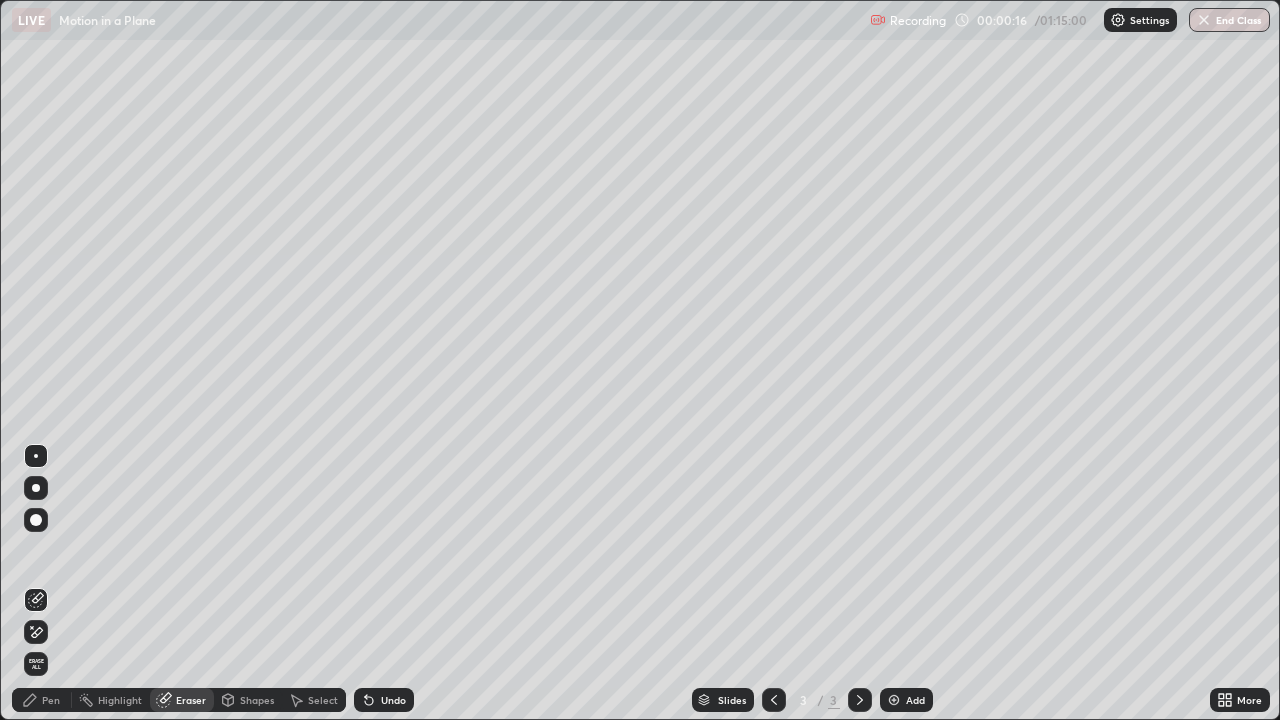 click 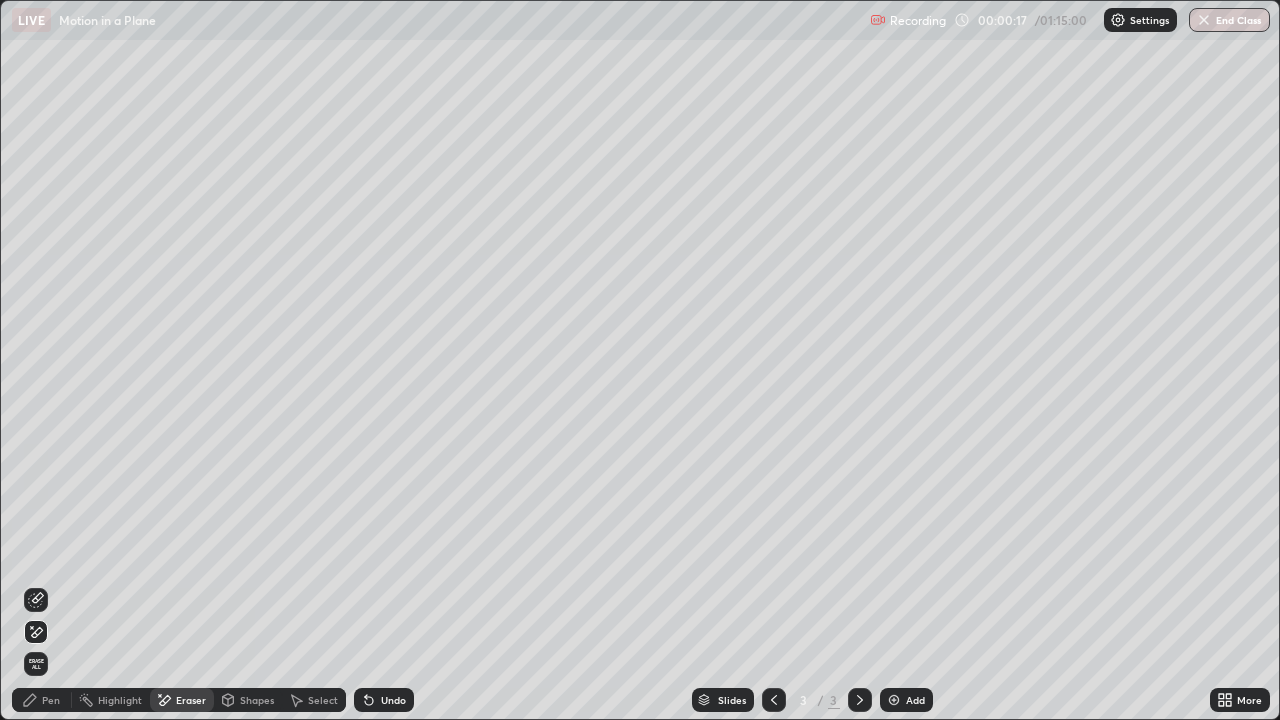 click on "Pen" at bounding box center [51, 700] 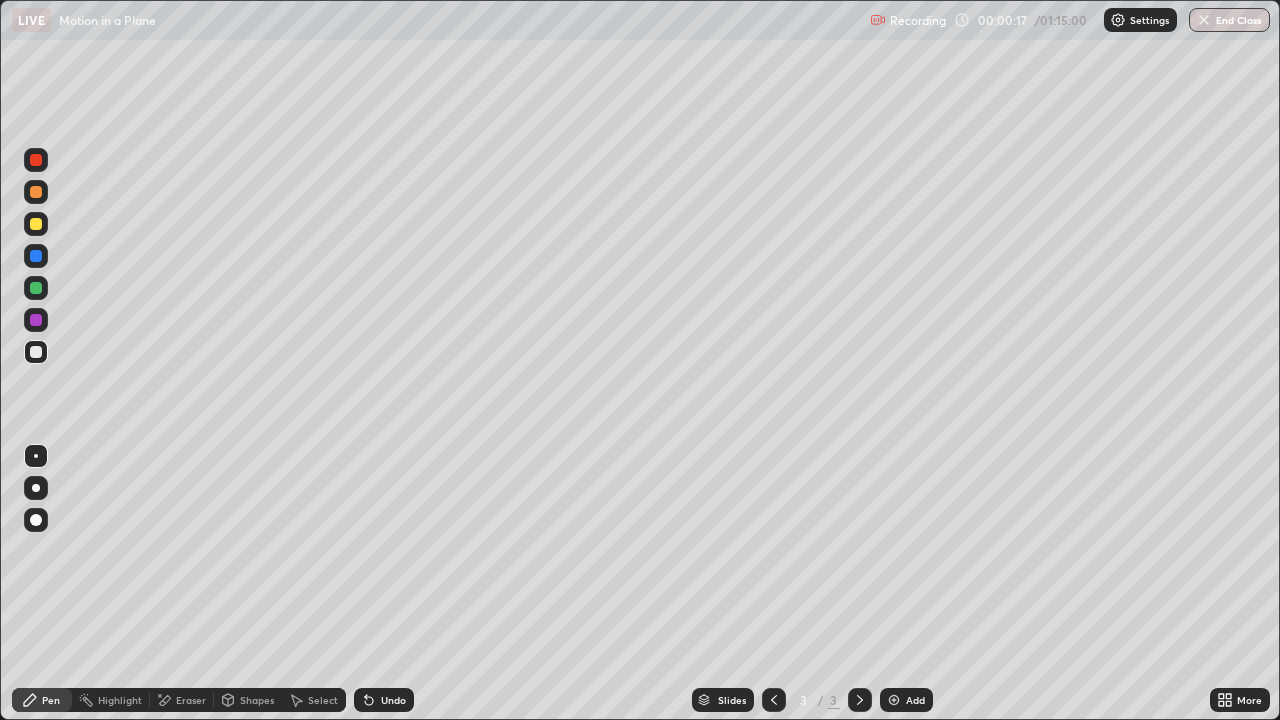 click at bounding box center (36, 488) 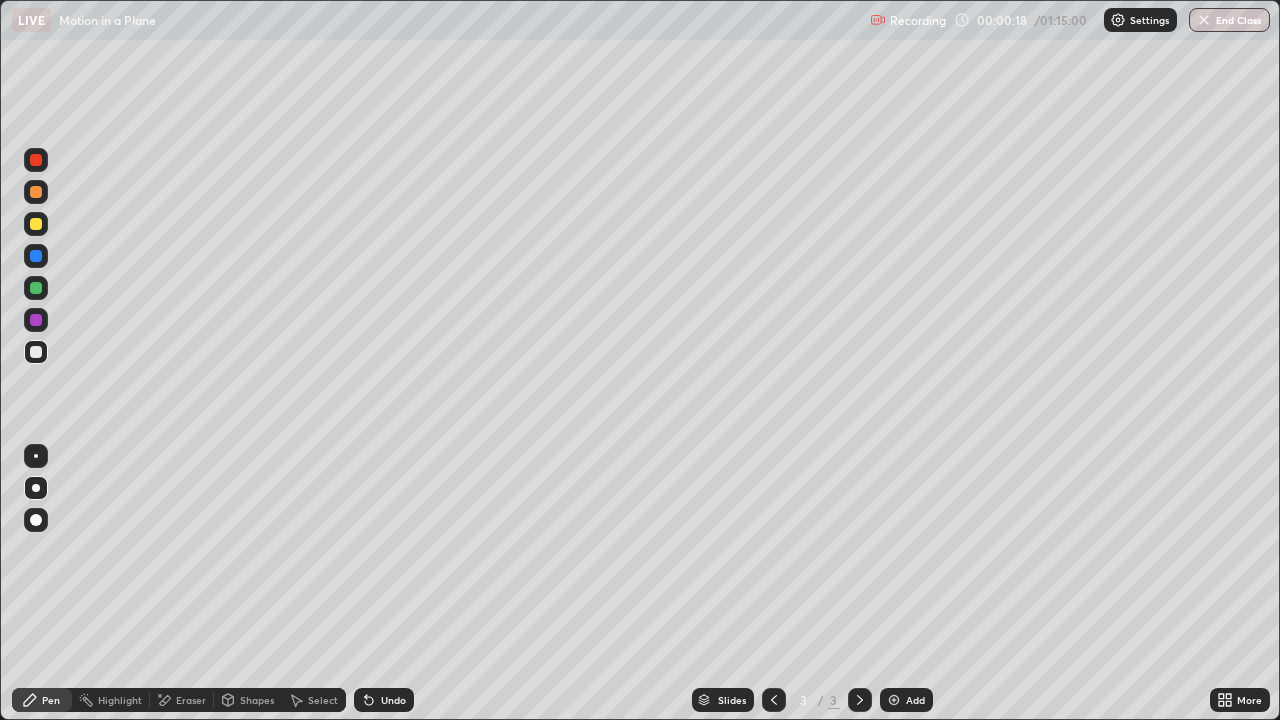 click at bounding box center [36, 224] 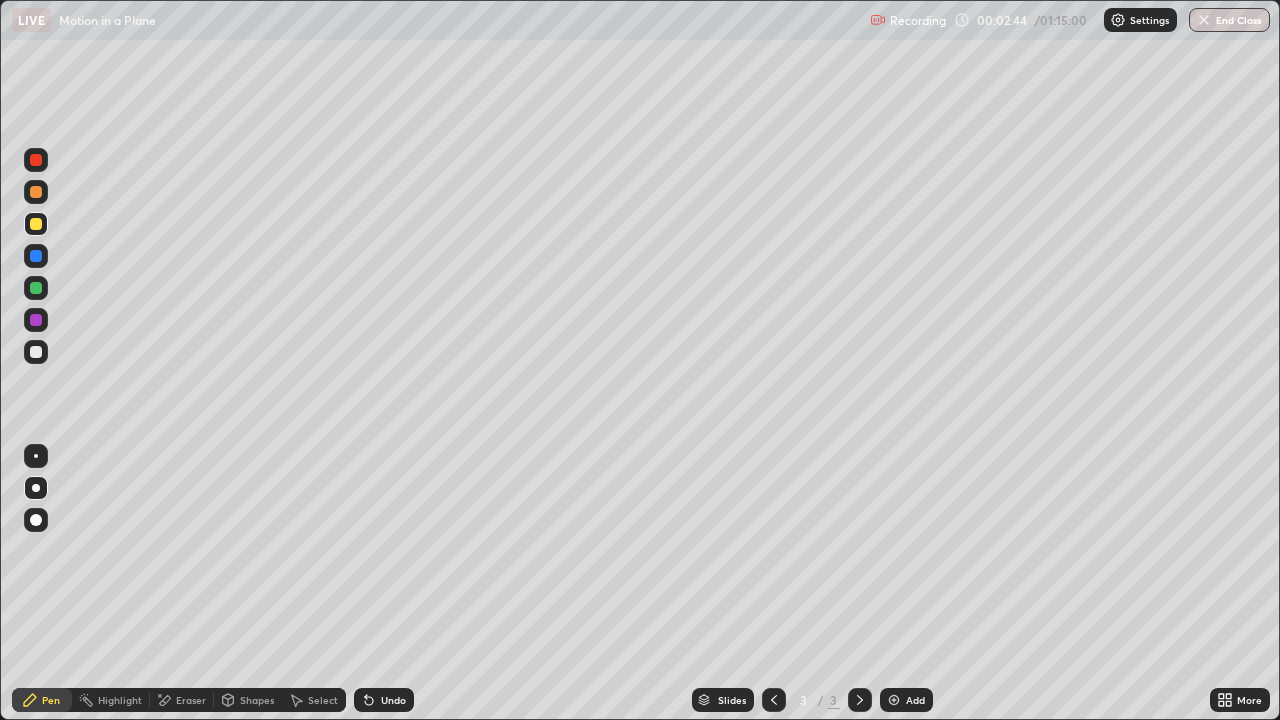 click at bounding box center [36, 192] 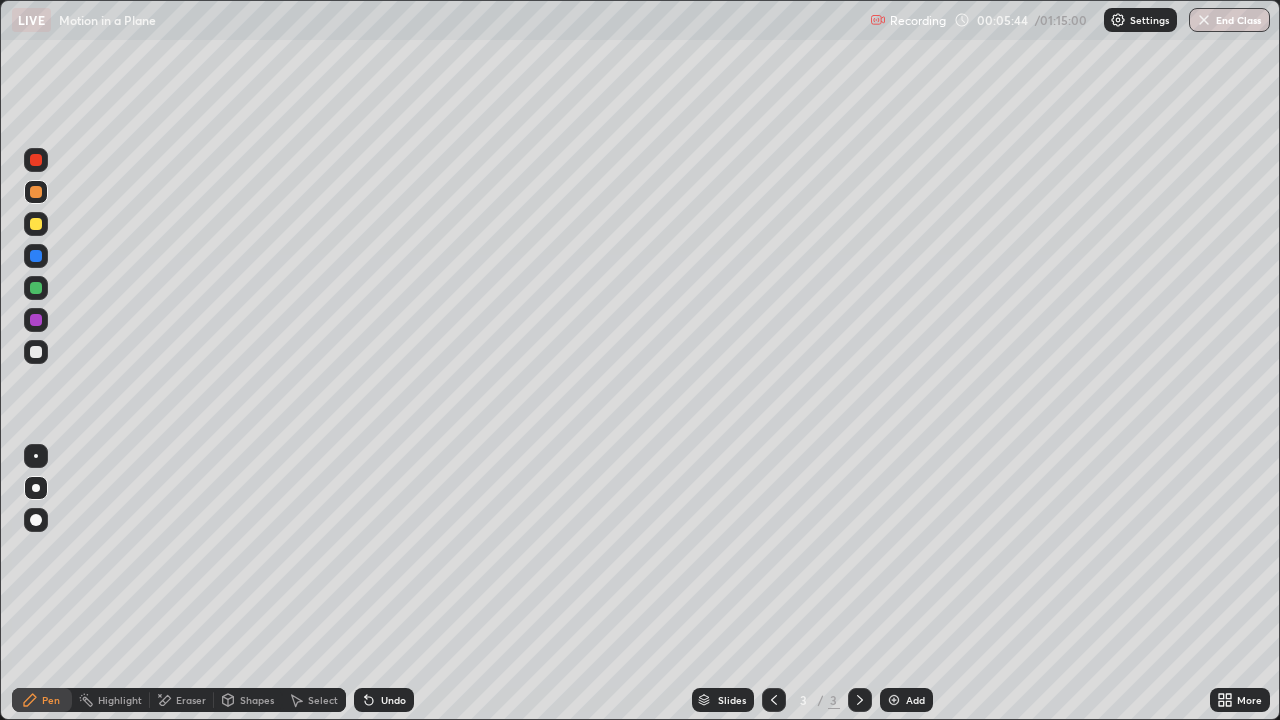 click at bounding box center (894, 700) 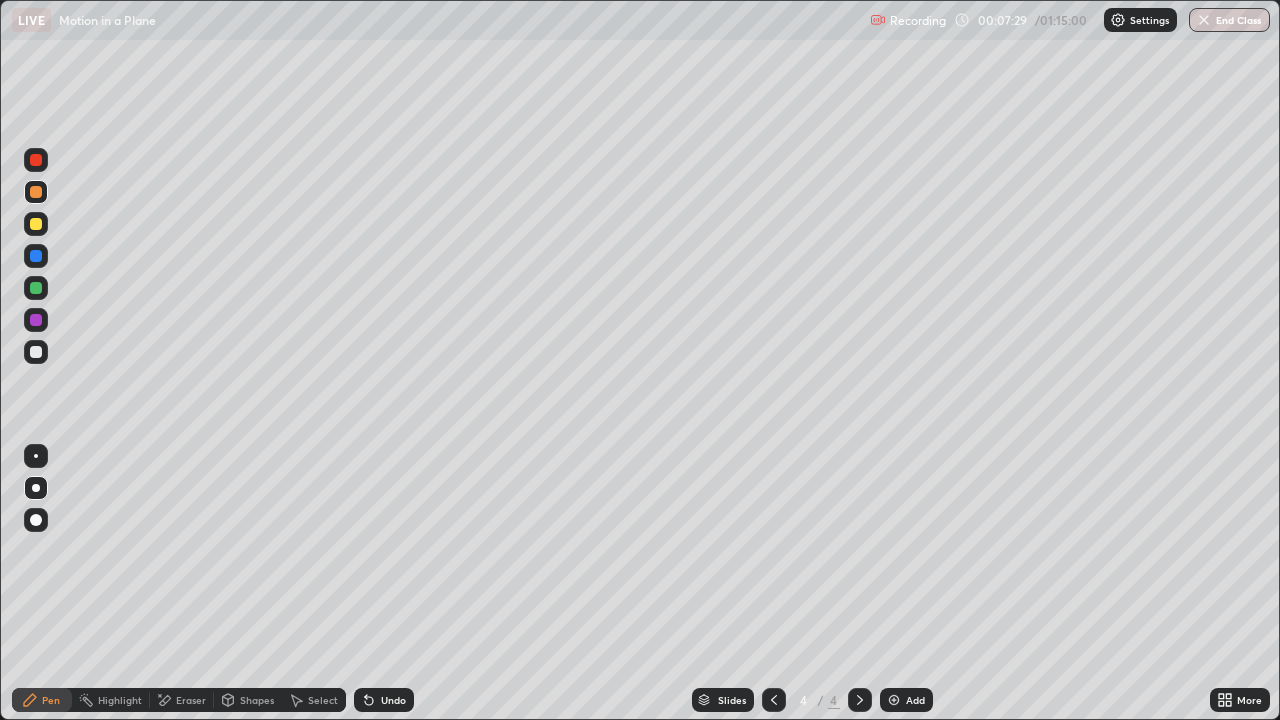 click at bounding box center (36, 352) 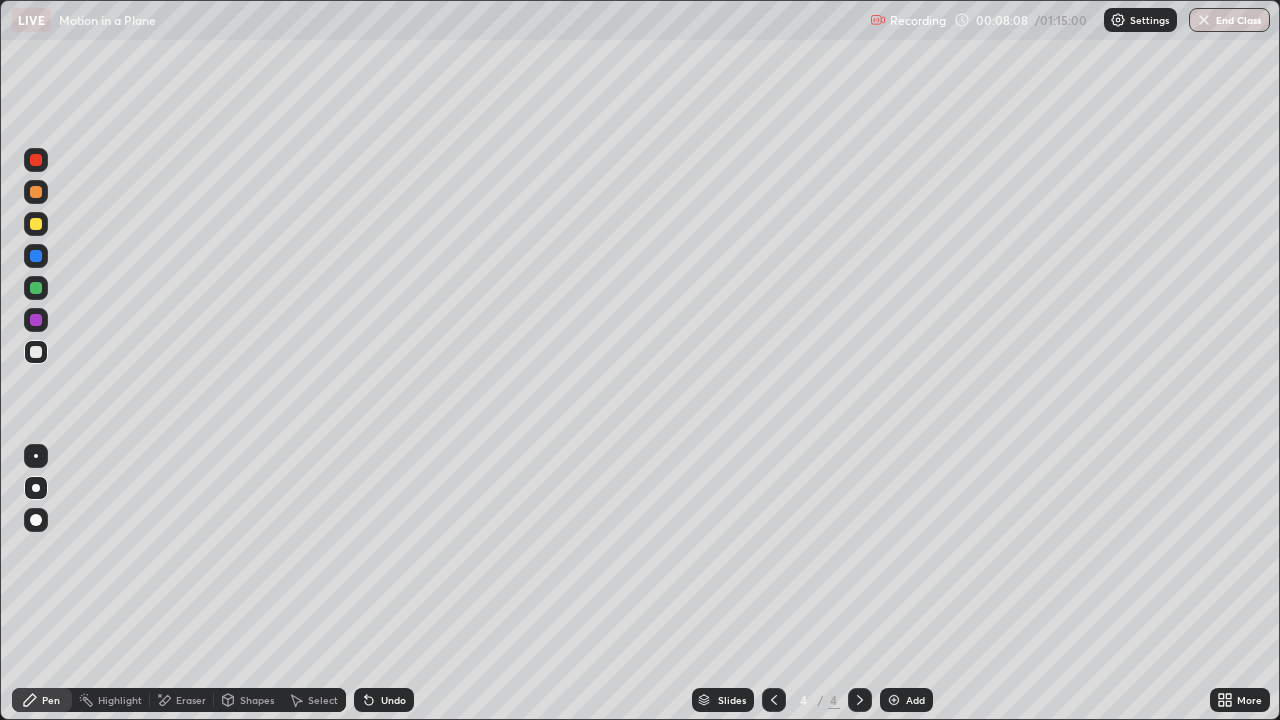 click on "Eraser" at bounding box center [191, 700] 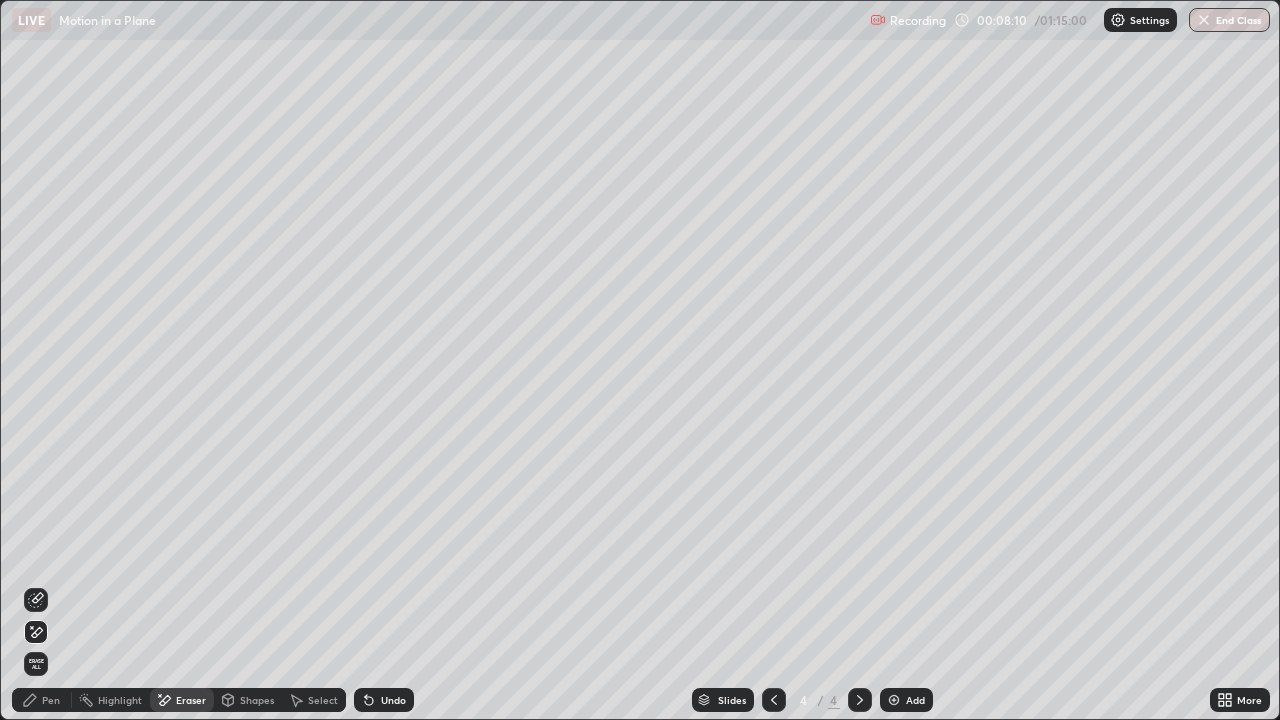 click on "Pen" at bounding box center (42, 700) 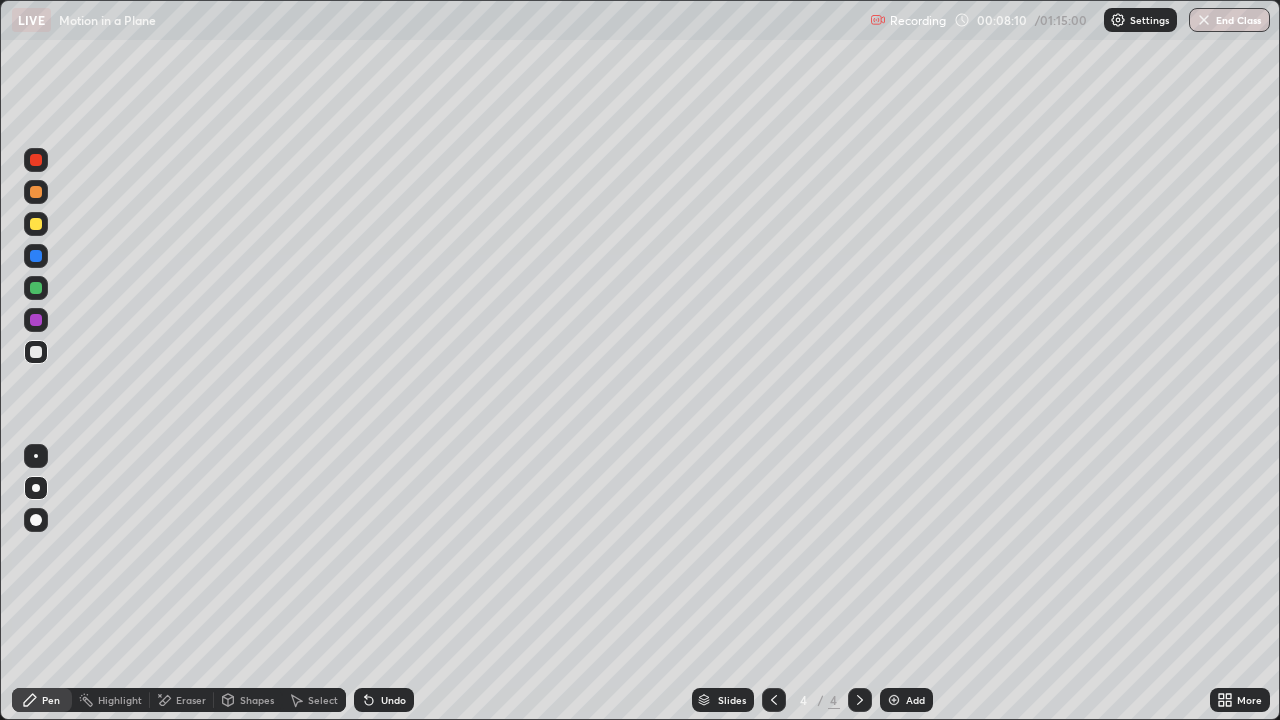 click on "Pen" at bounding box center (42, 700) 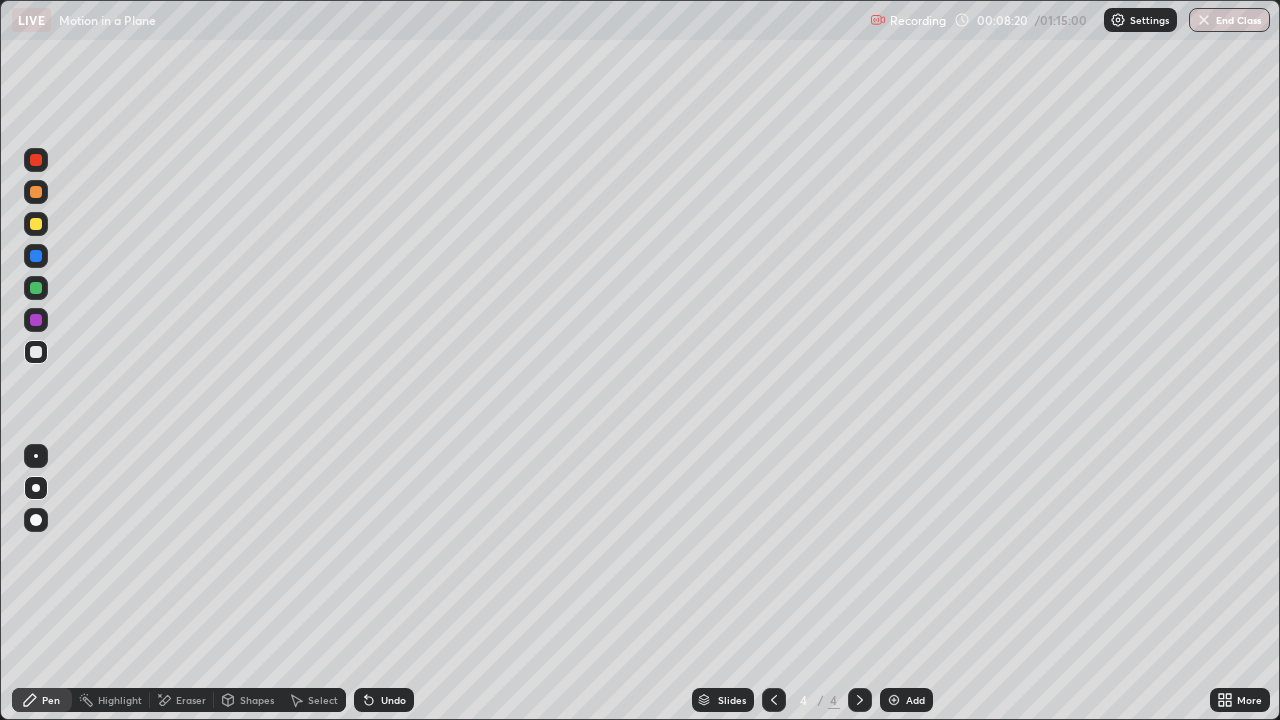 click on "Eraser" at bounding box center (191, 700) 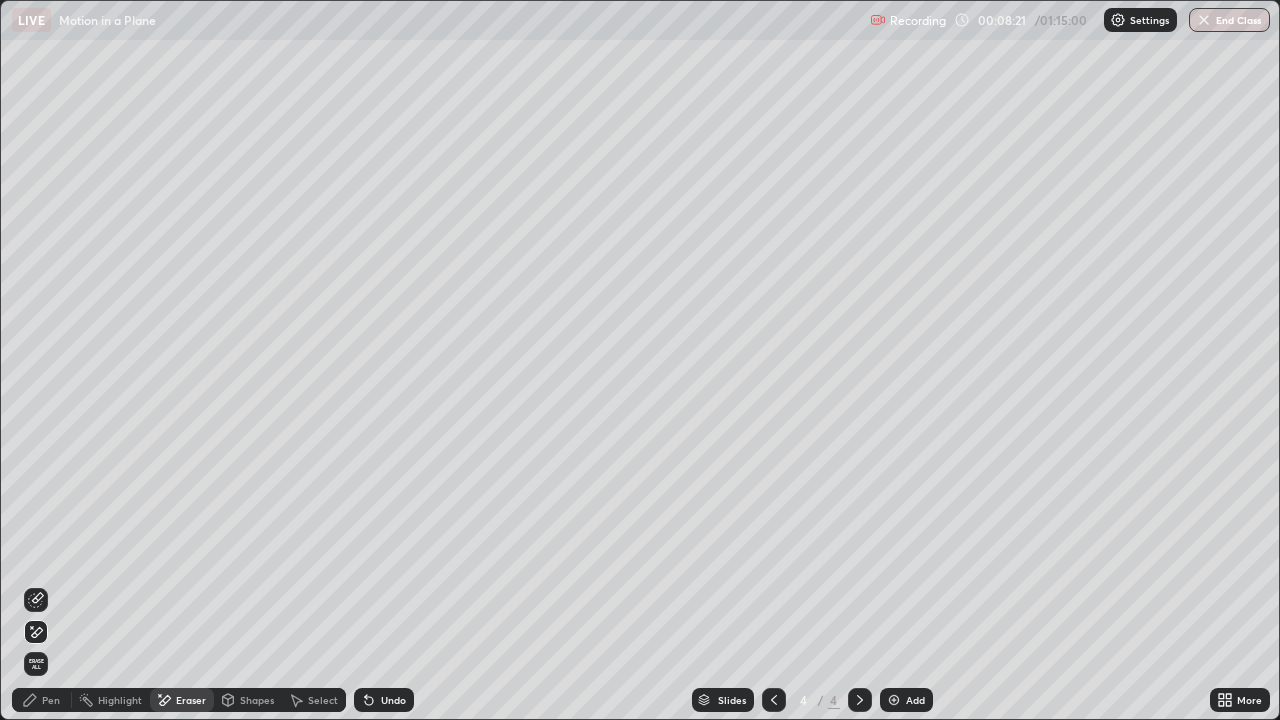 click on "Pen" at bounding box center [42, 700] 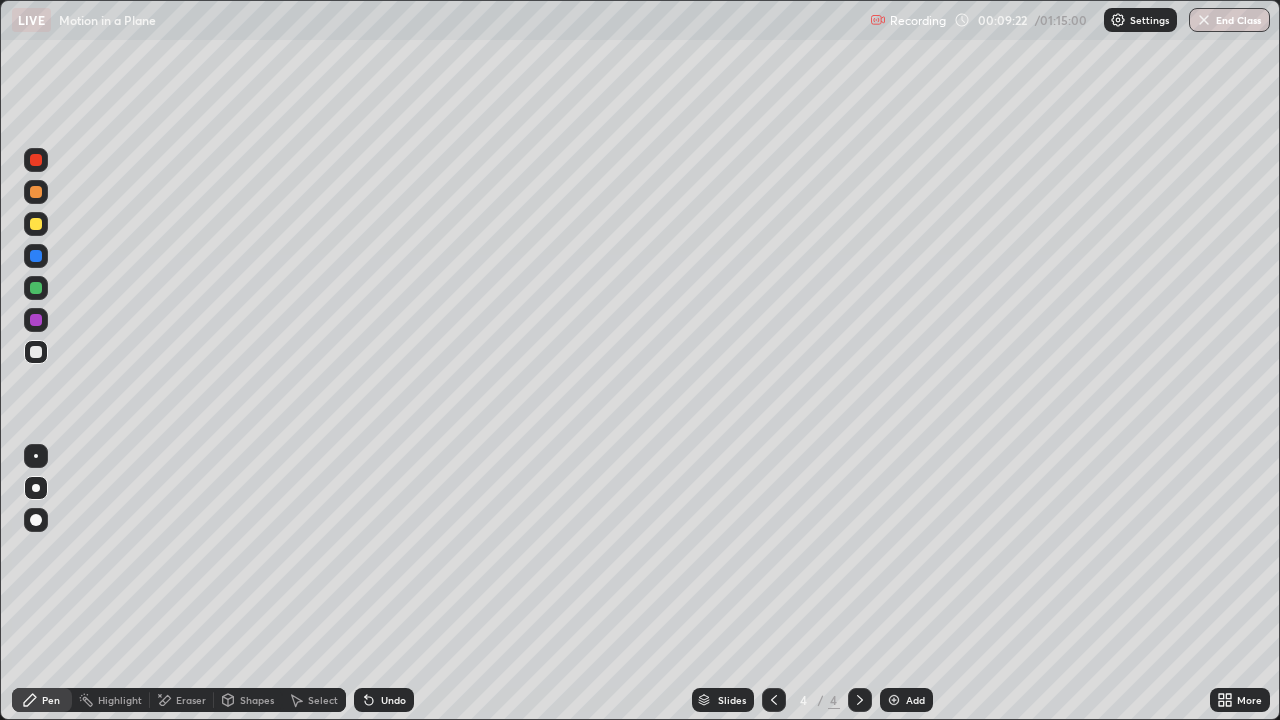 click on "Add" at bounding box center (915, 700) 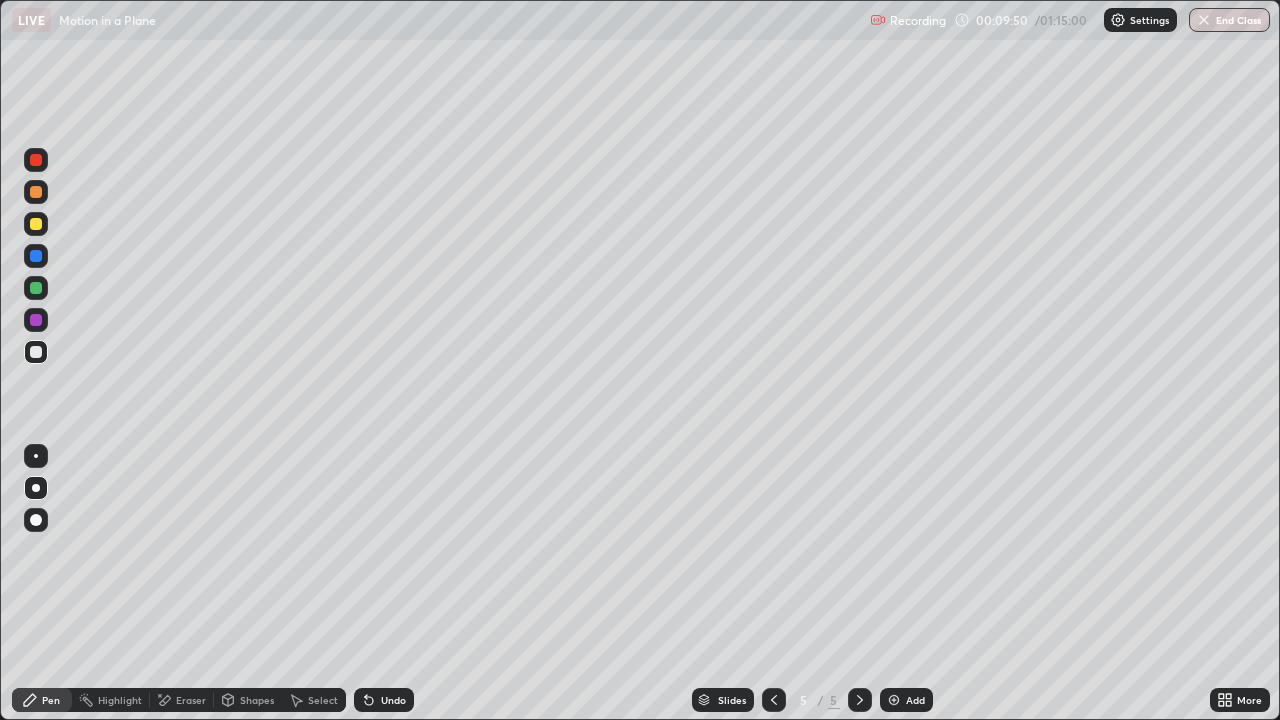 click on "Shapes" at bounding box center [257, 700] 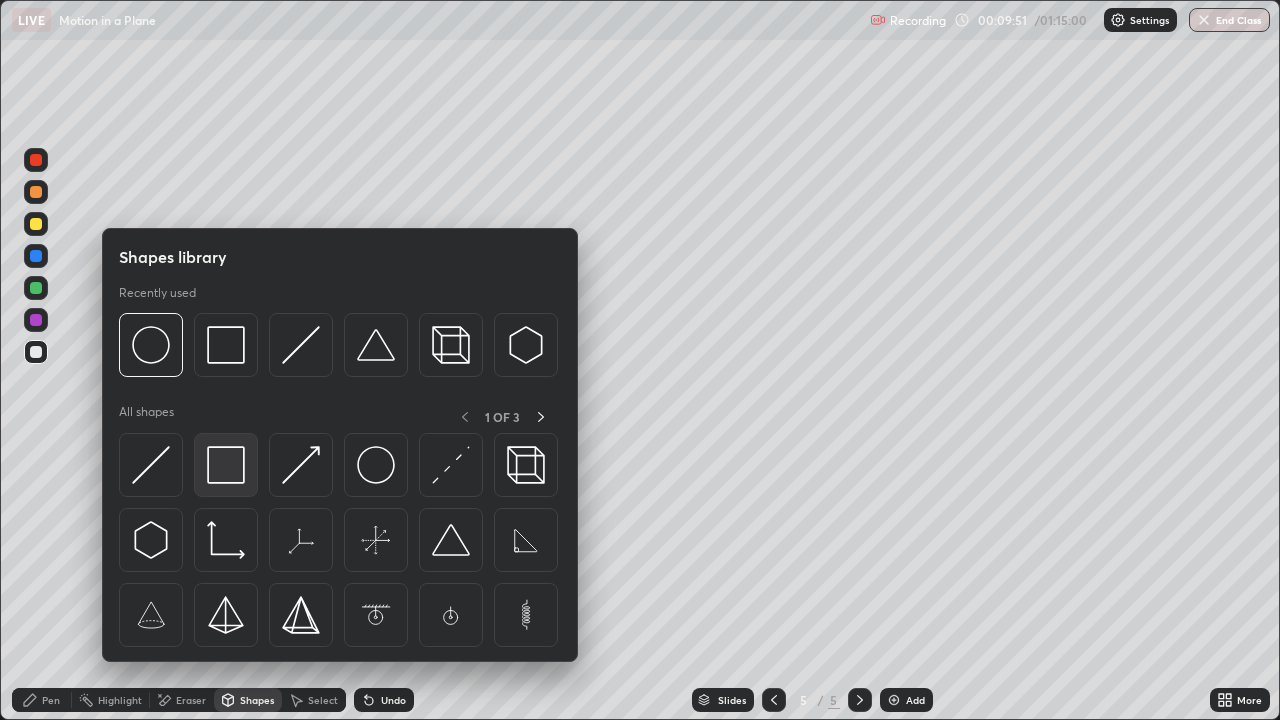 click at bounding box center [226, 465] 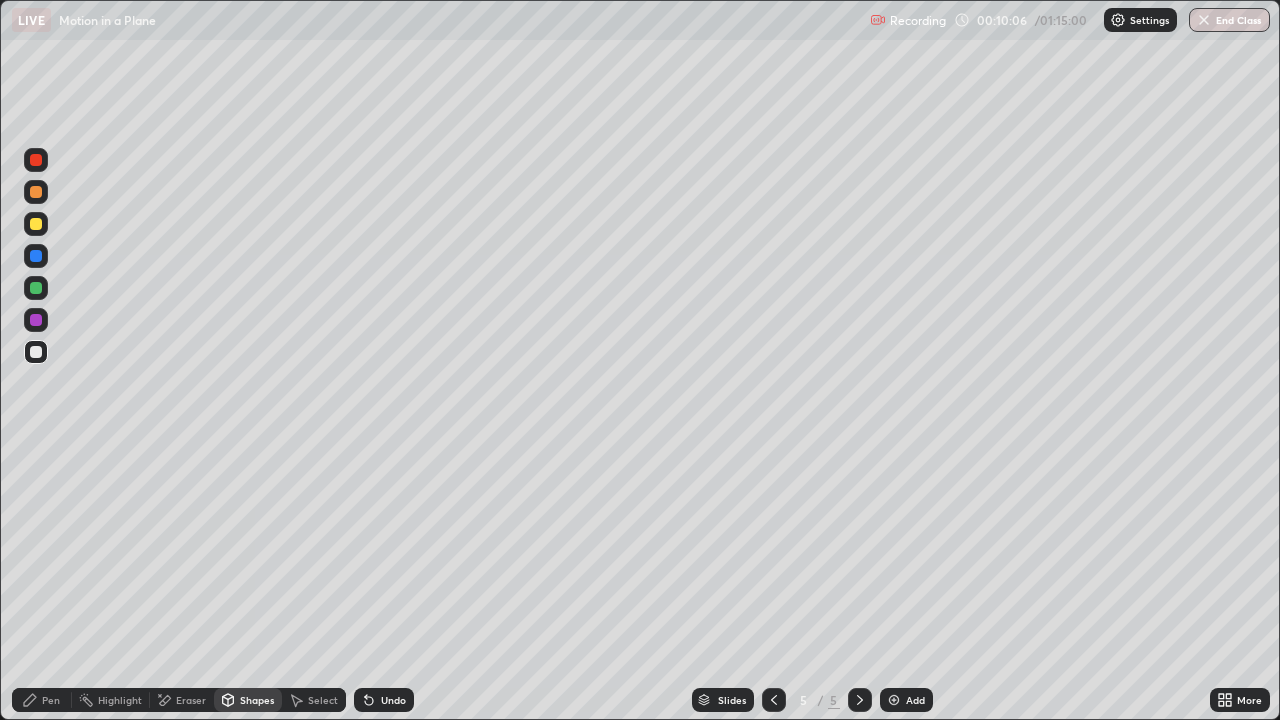 click on "Pen" at bounding box center (42, 700) 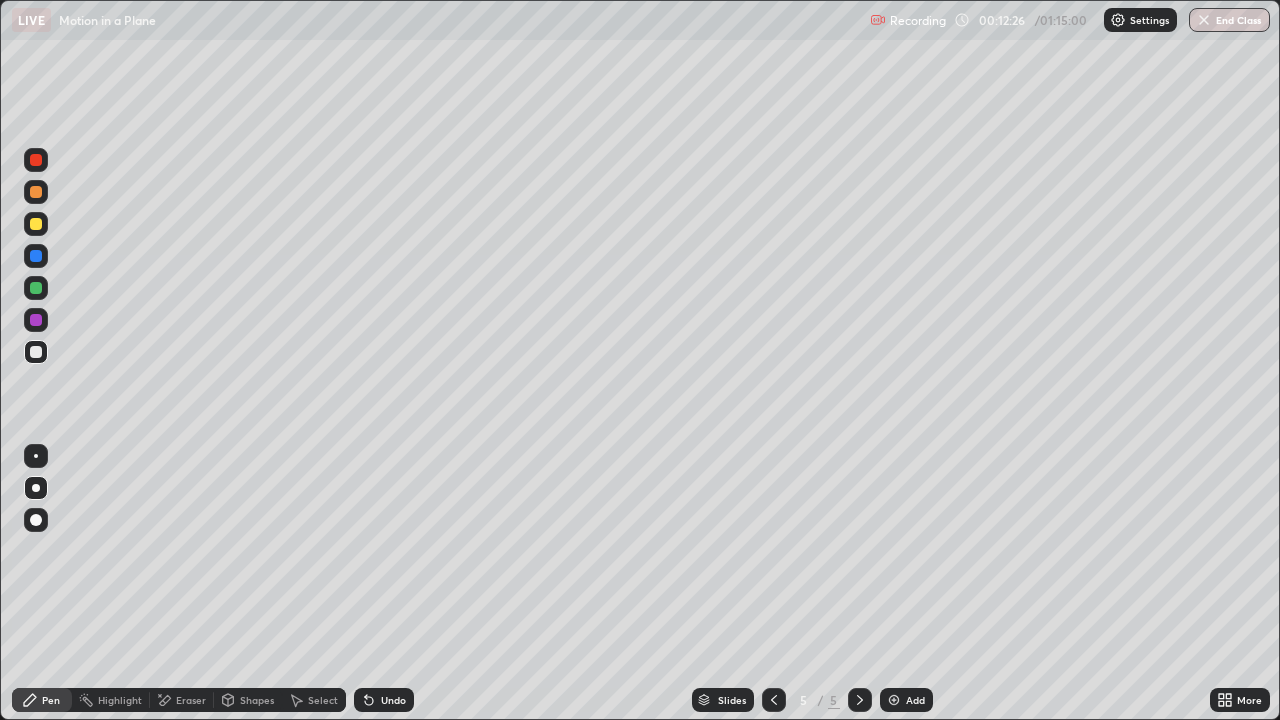 click at bounding box center [36, 224] 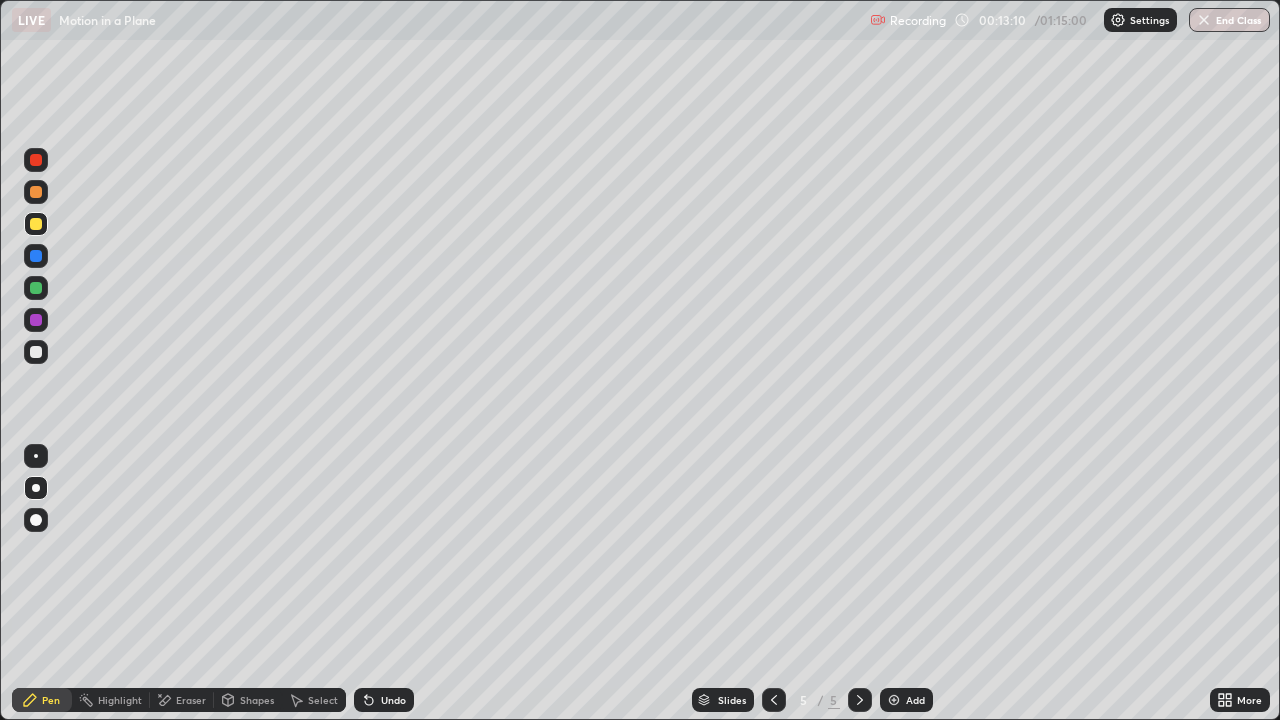 click on "Add" at bounding box center [906, 700] 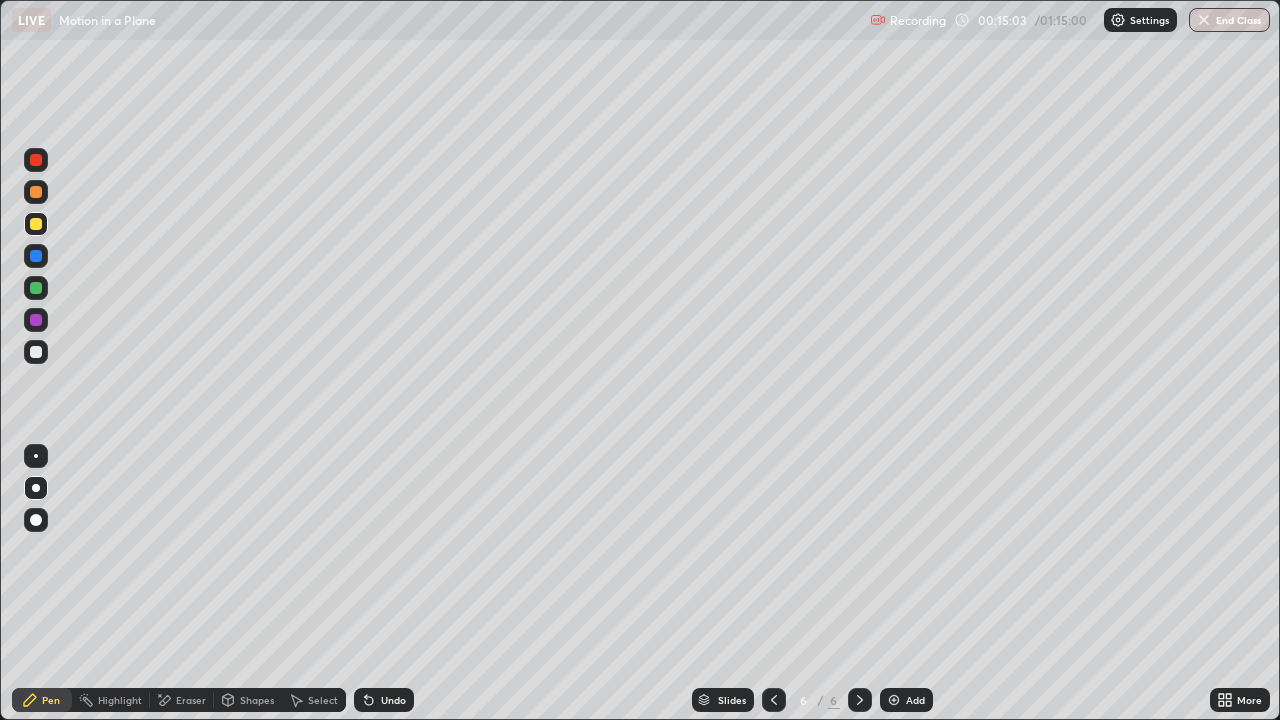click on "Eraser" at bounding box center (191, 700) 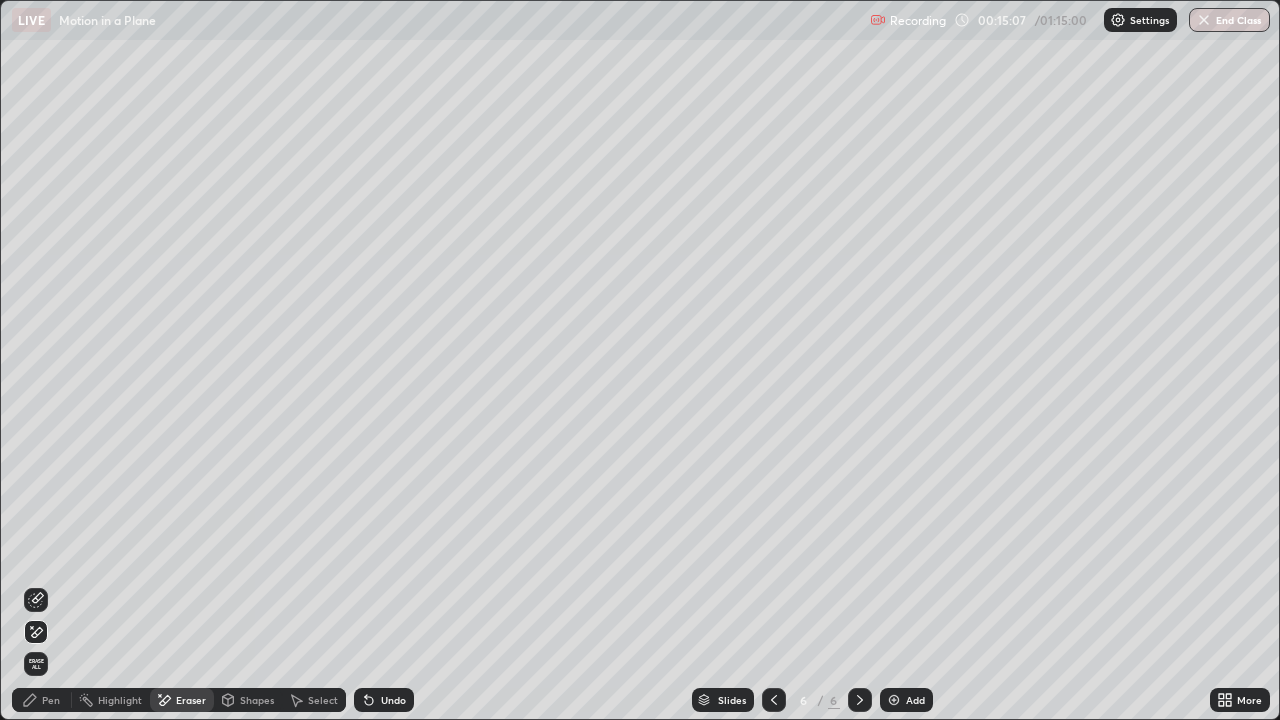 click on "Pen" at bounding box center (42, 700) 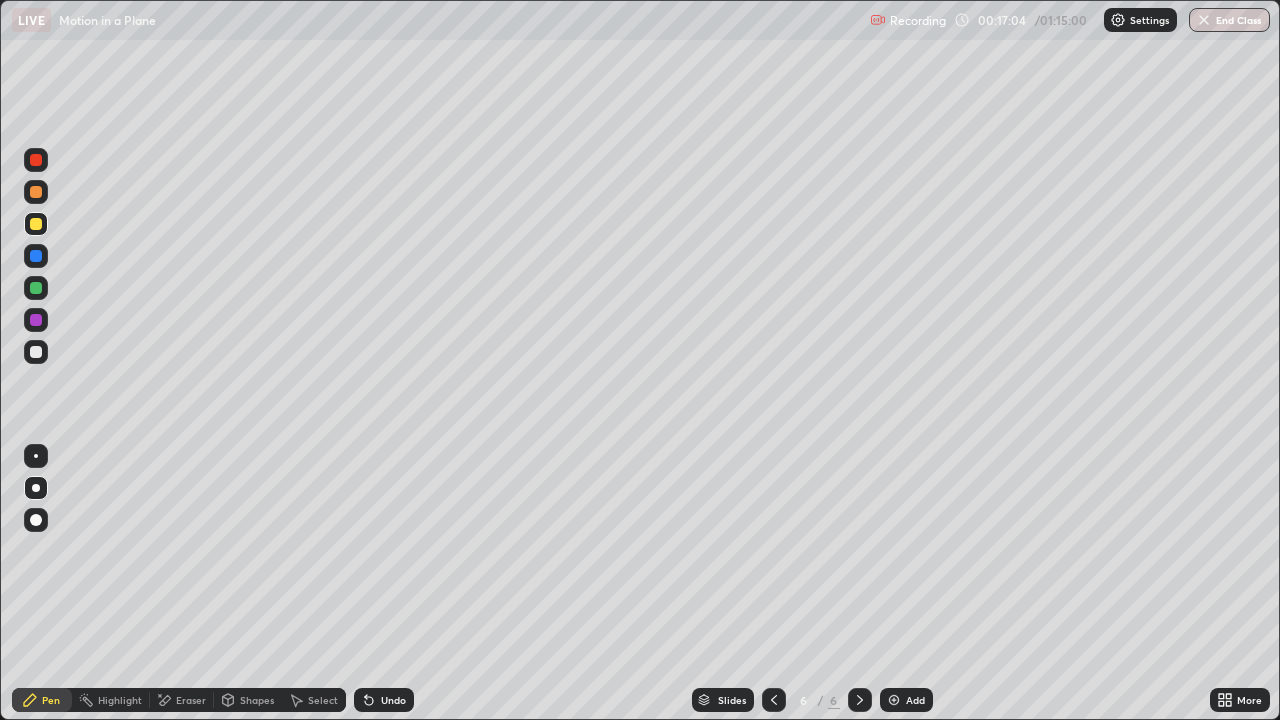 click at bounding box center [894, 700] 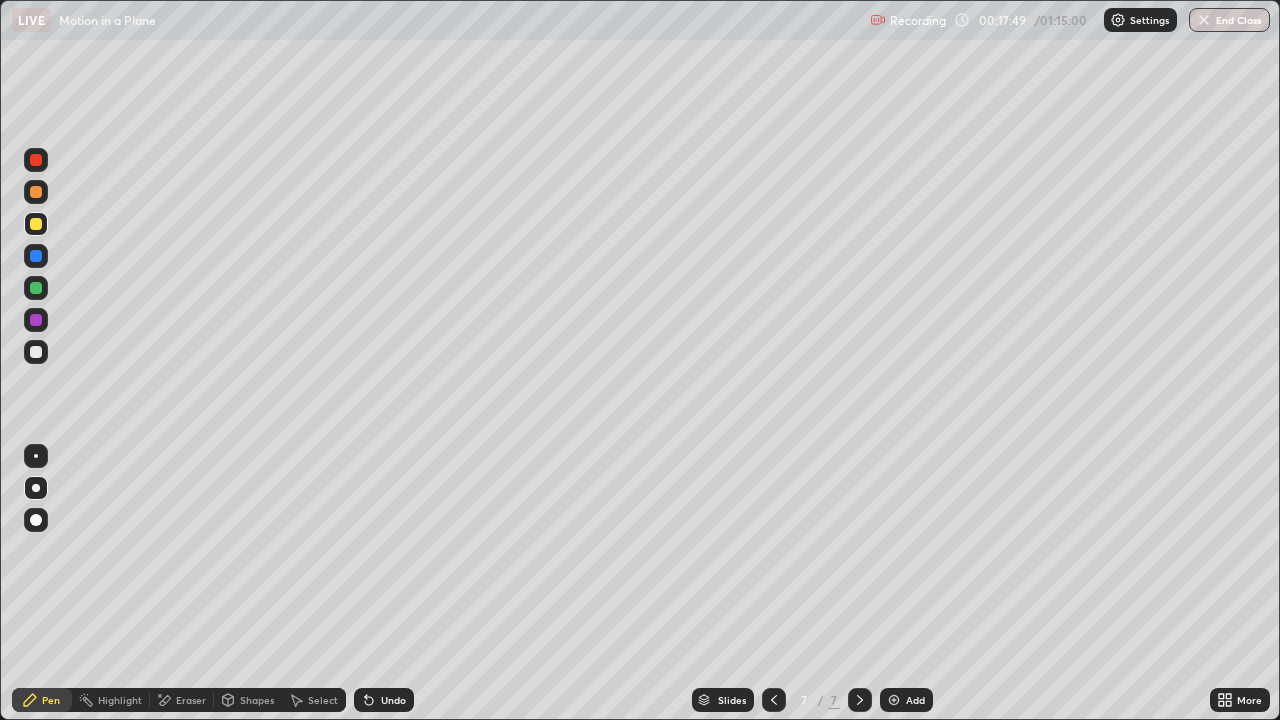 click at bounding box center [36, 288] 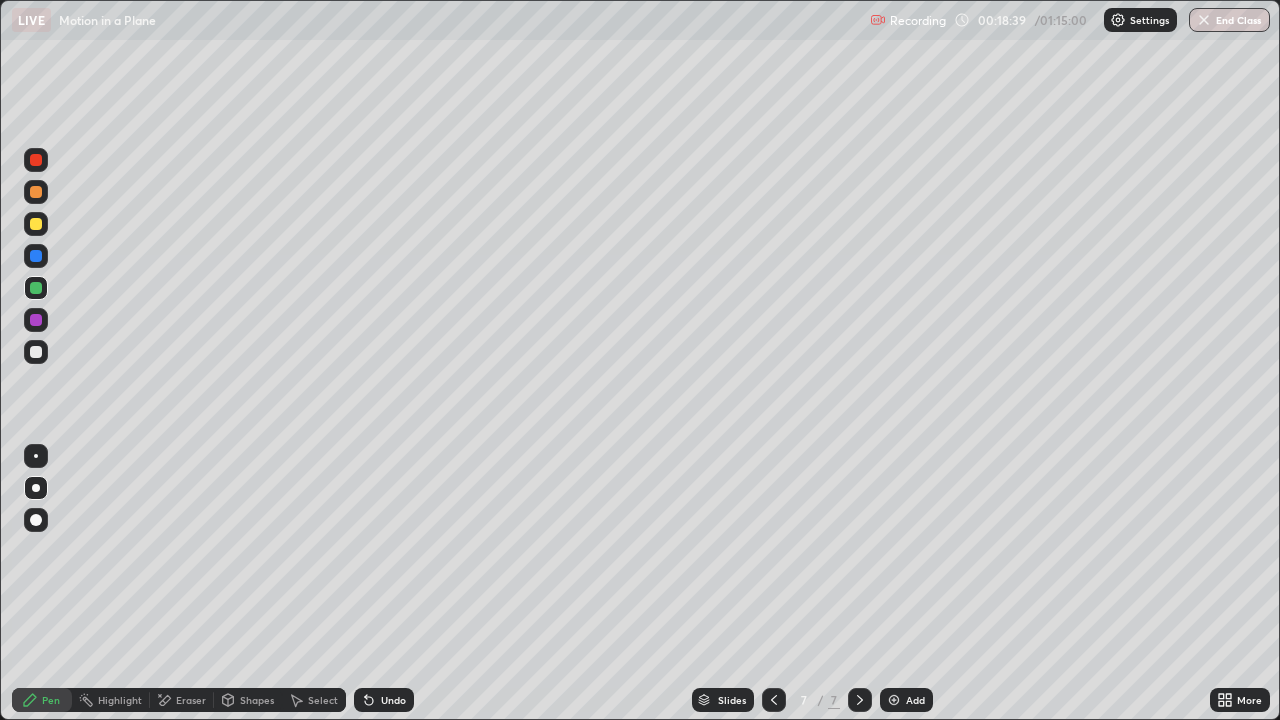 click at bounding box center [36, 192] 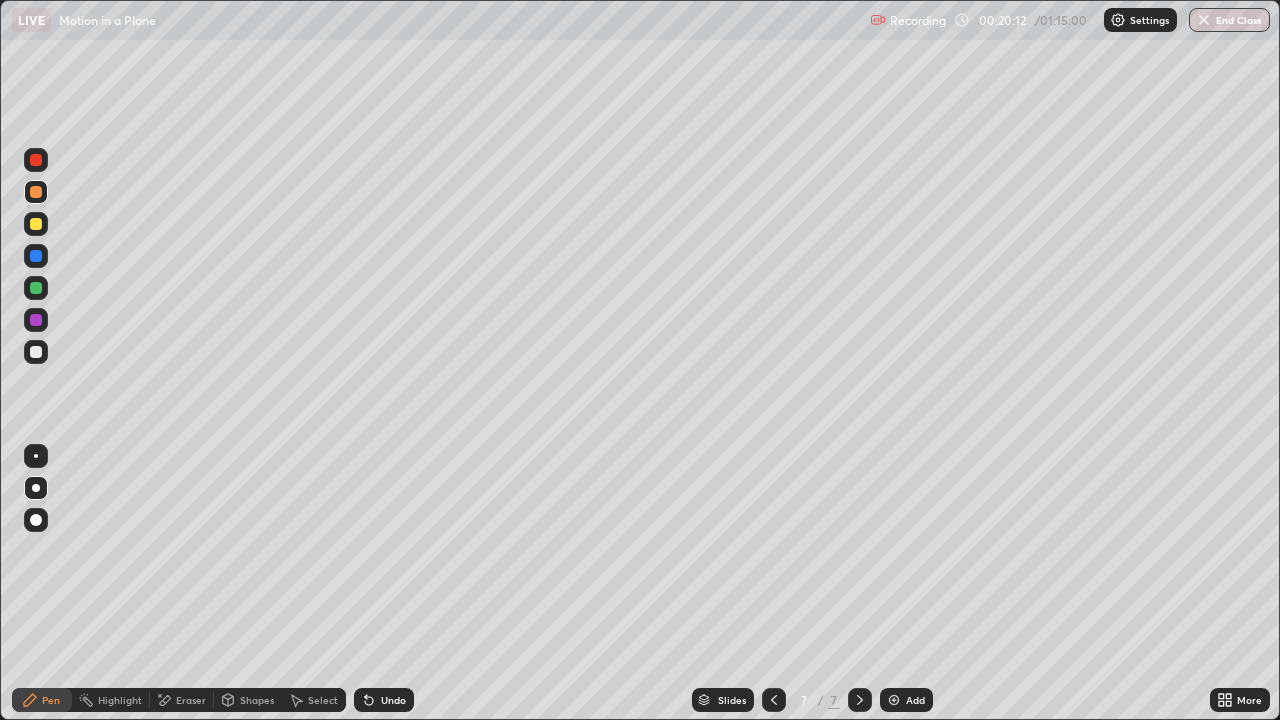click on "Undo" at bounding box center [393, 700] 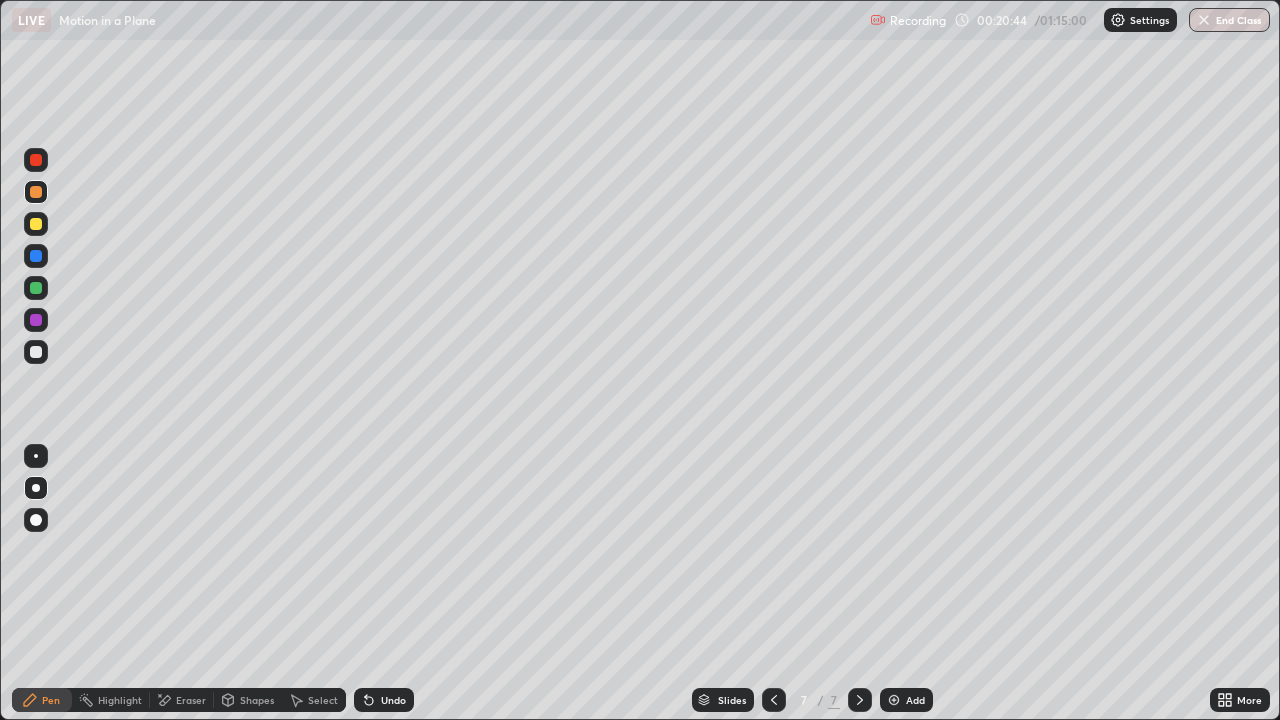 click at bounding box center [36, 352] 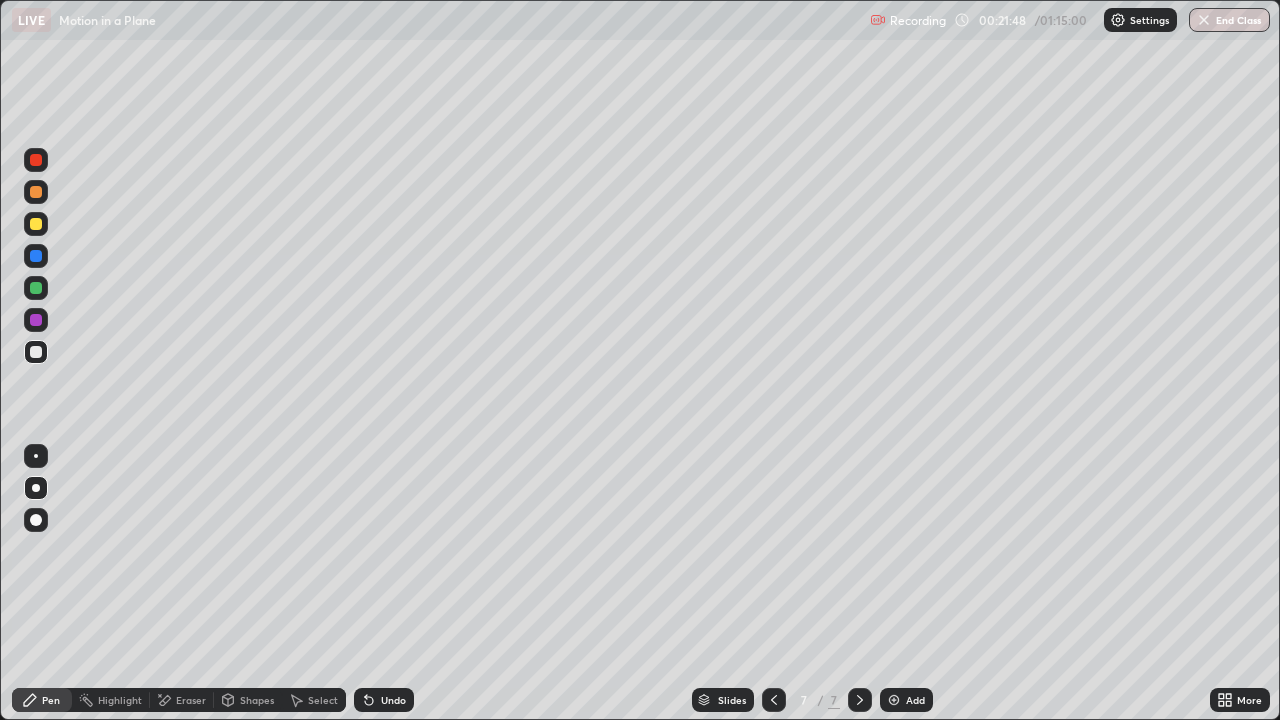 click on "Erase all" at bounding box center [36, 360] 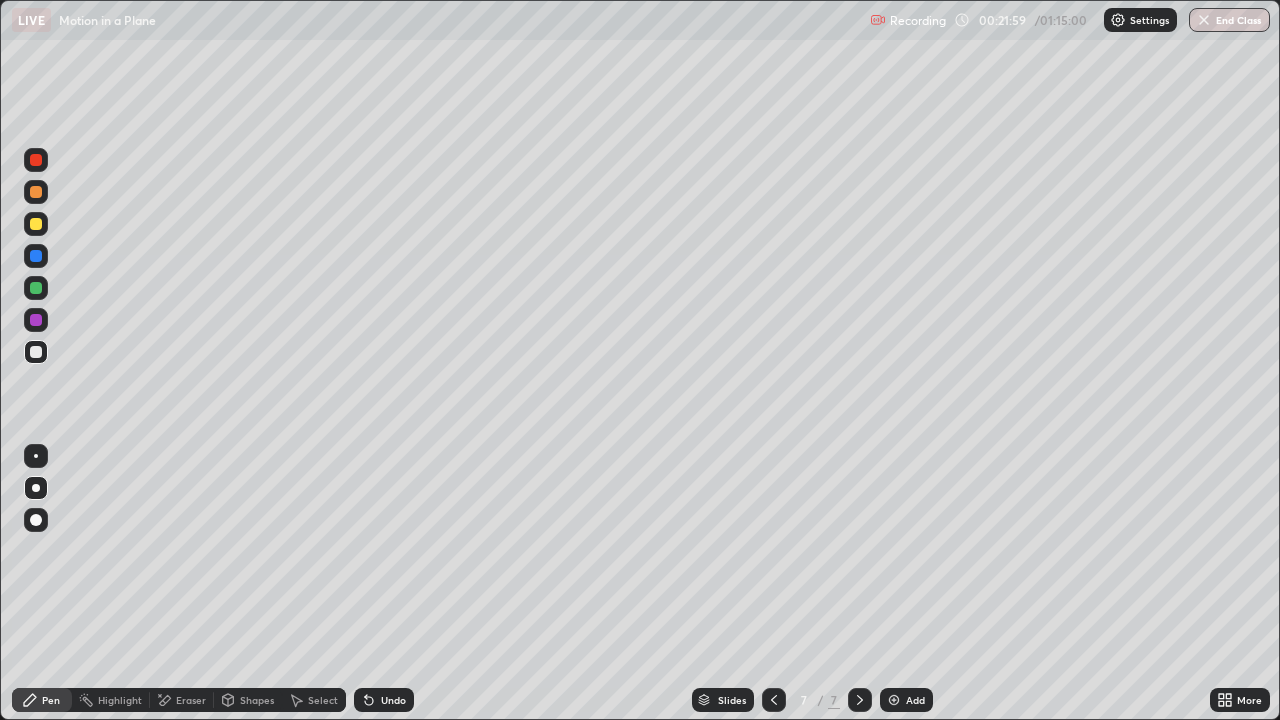 click on "Undo" at bounding box center (384, 700) 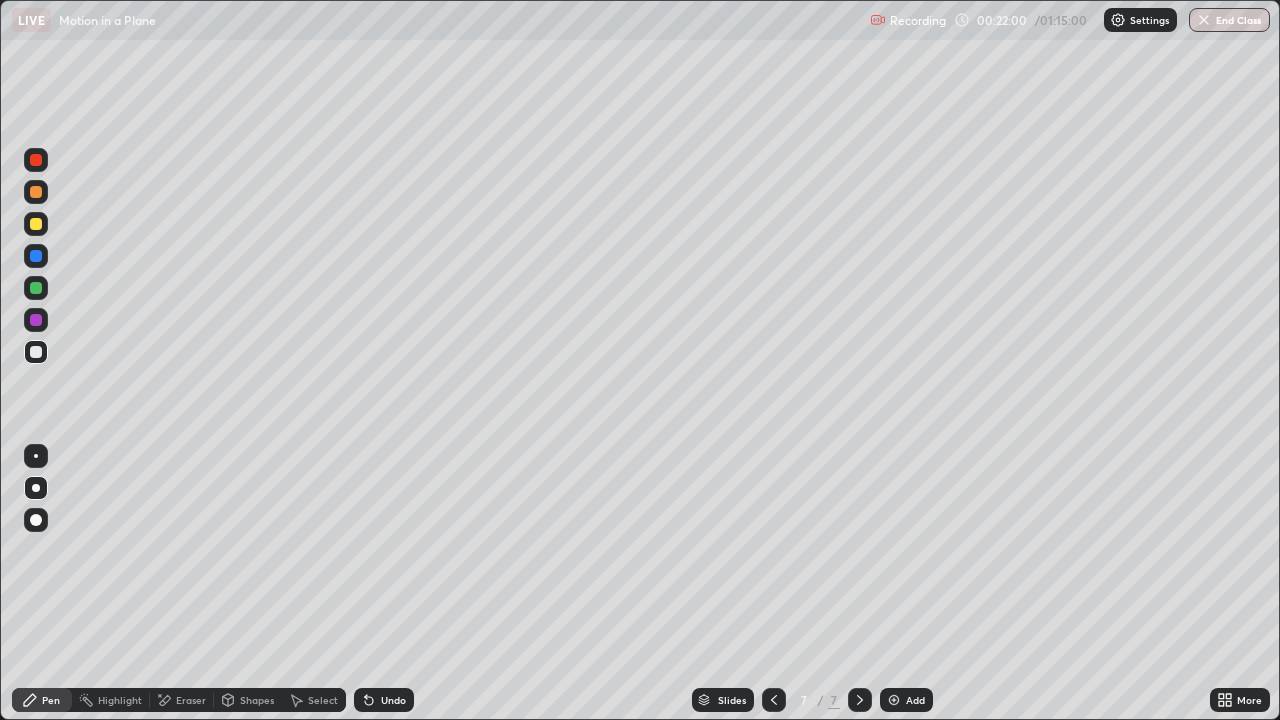 click on "Undo" at bounding box center (393, 700) 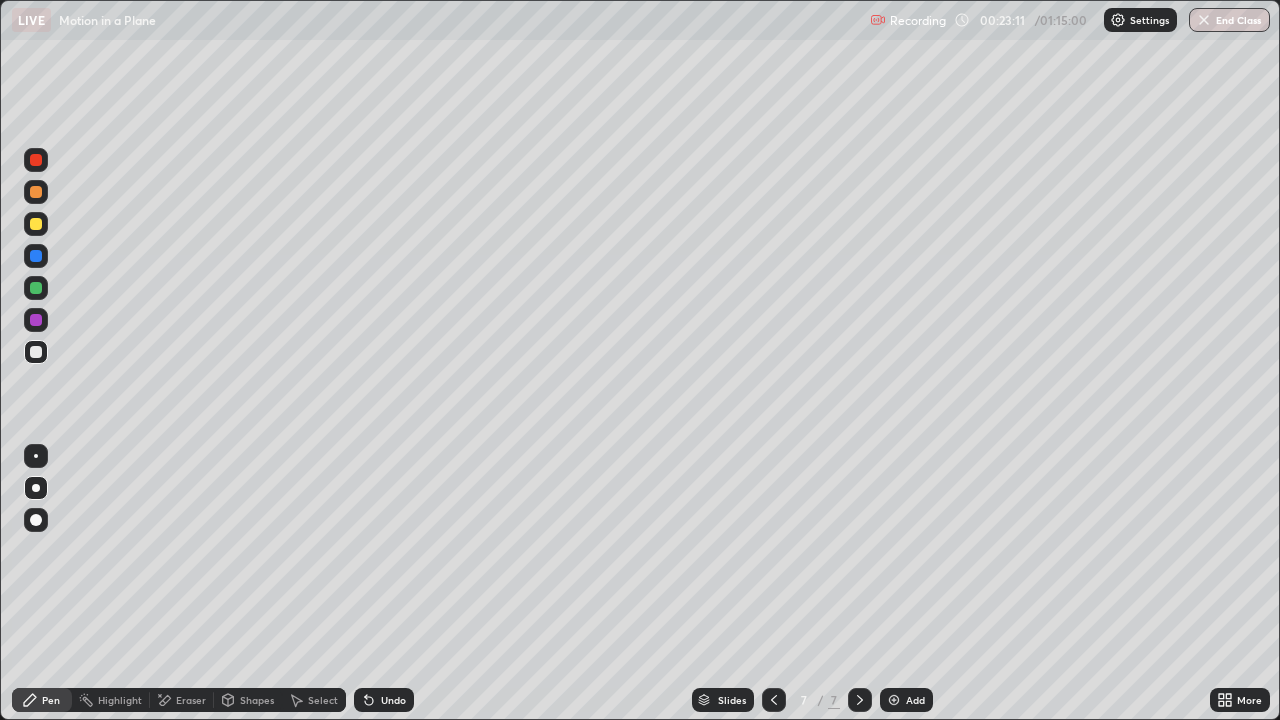 click on "Add" at bounding box center (906, 700) 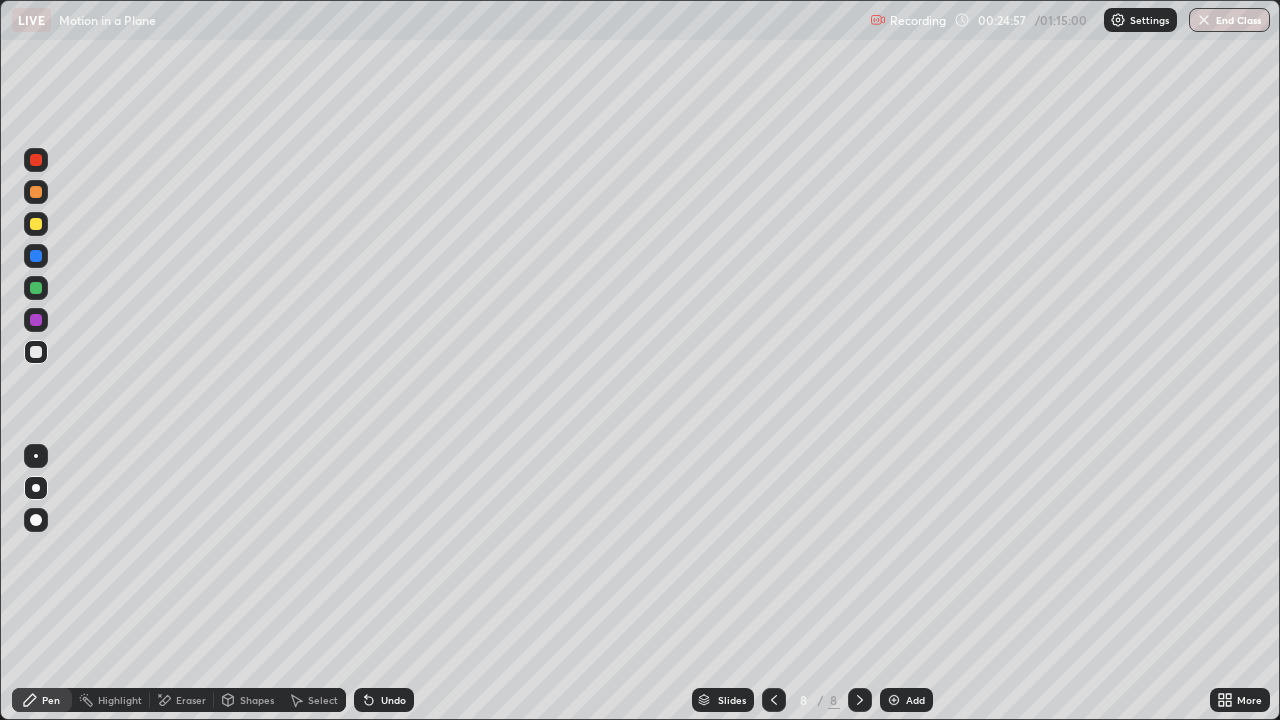click on "Add" at bounding box center (906, 700) 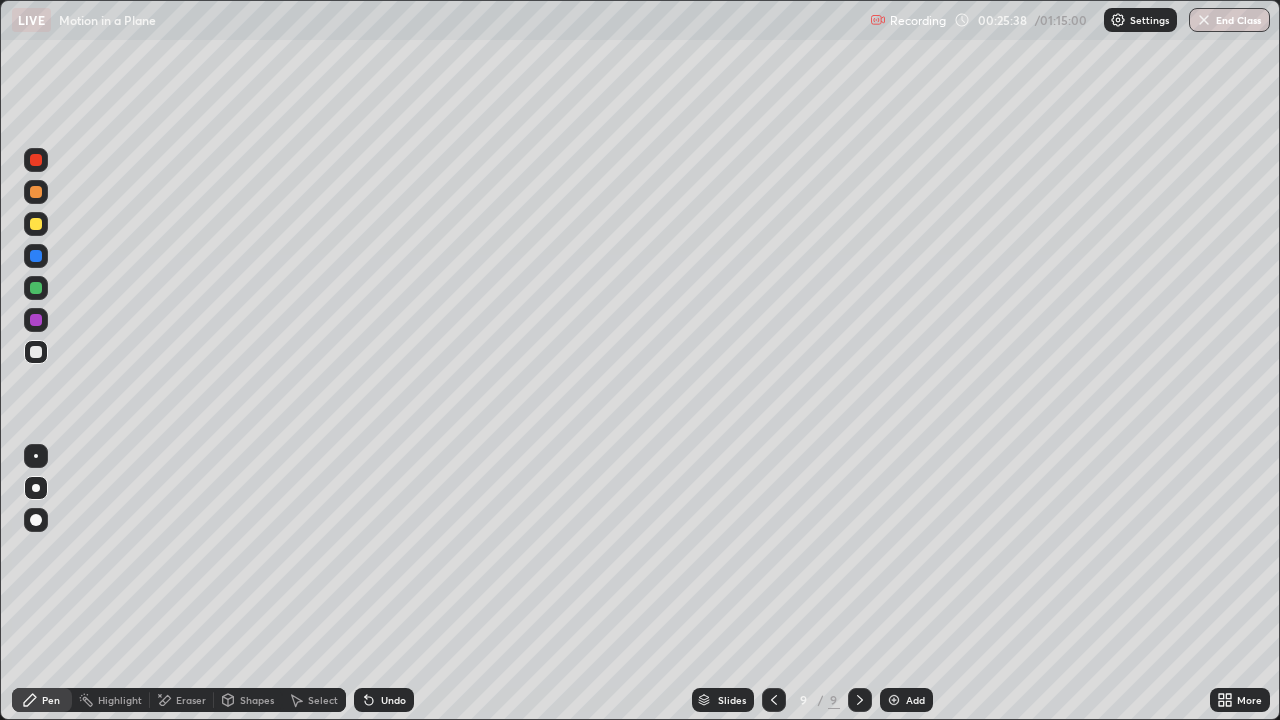 click on "Undo" at bounding box center (393, 700) 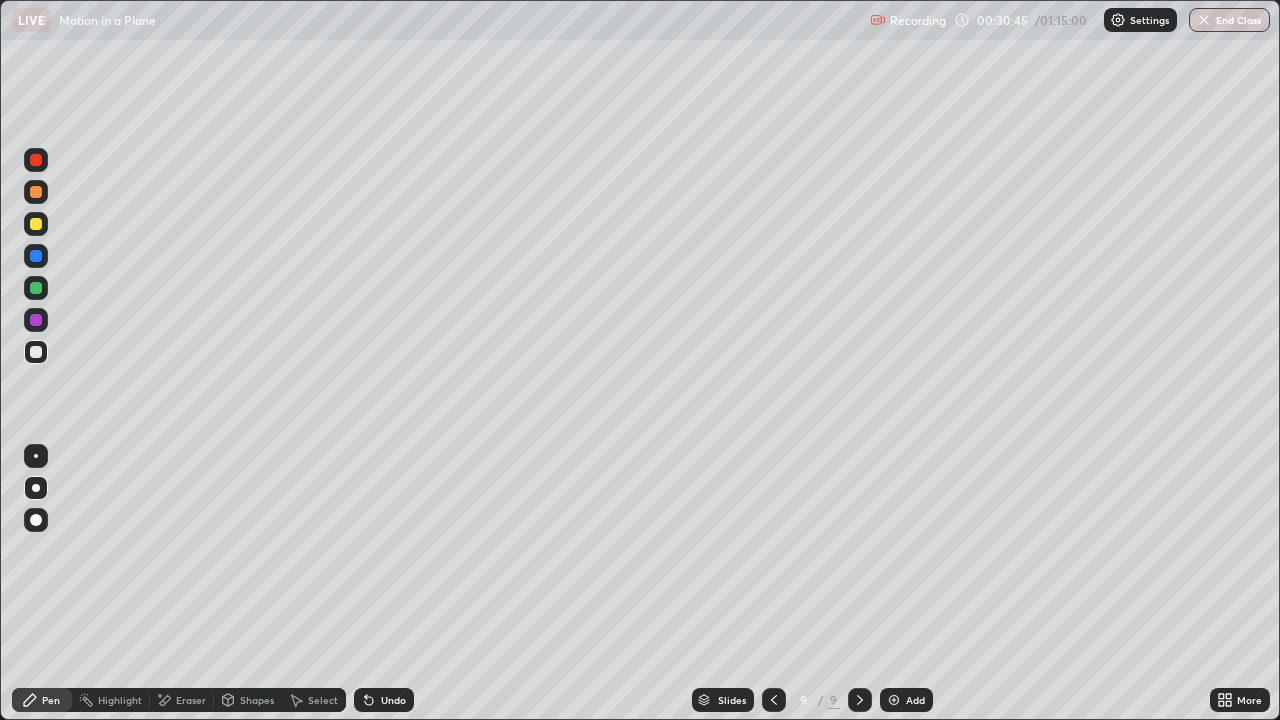 click on "Add" at bounding box center [906, 700] 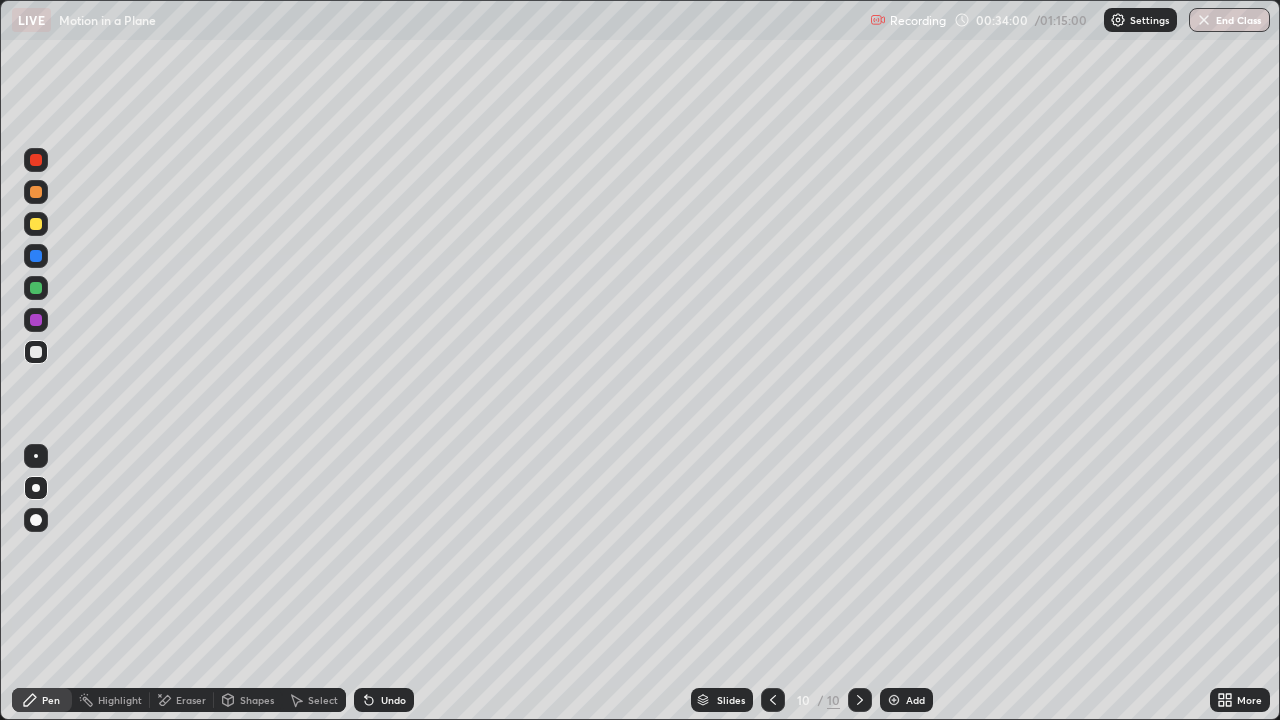 click at bounding box center [36, 224] 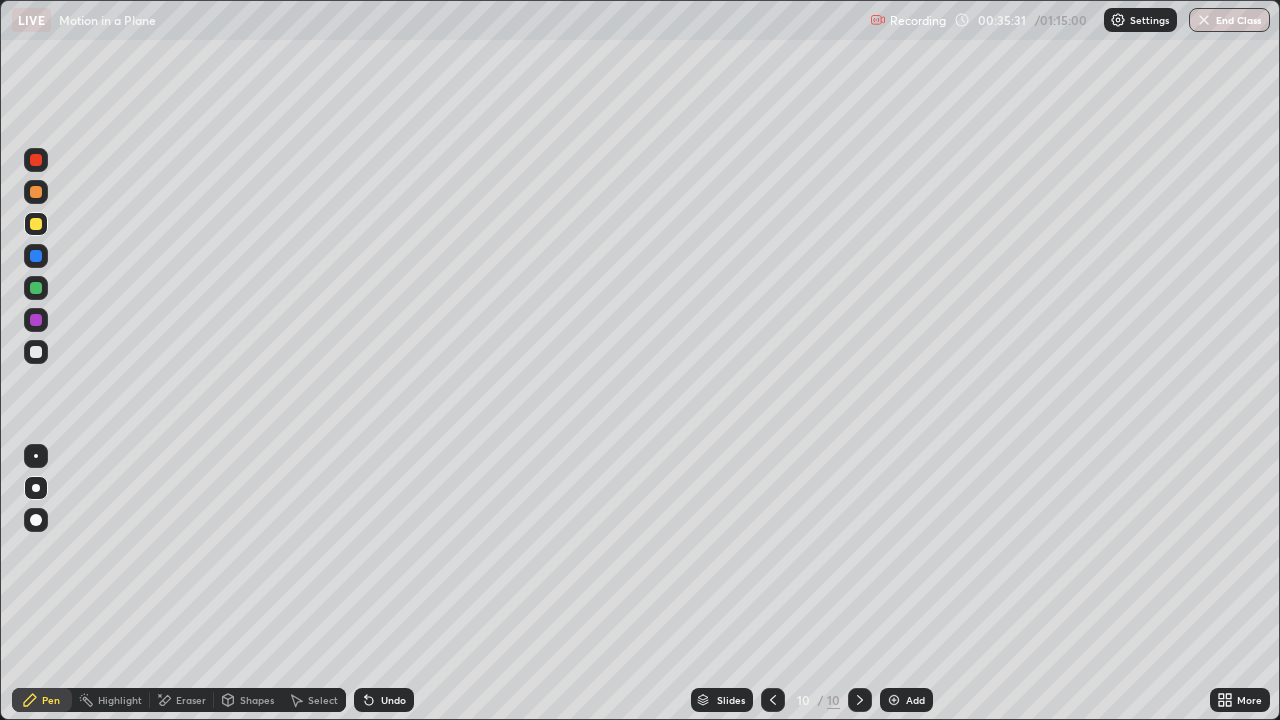 click on "Add" at bounding box center [915, 700] 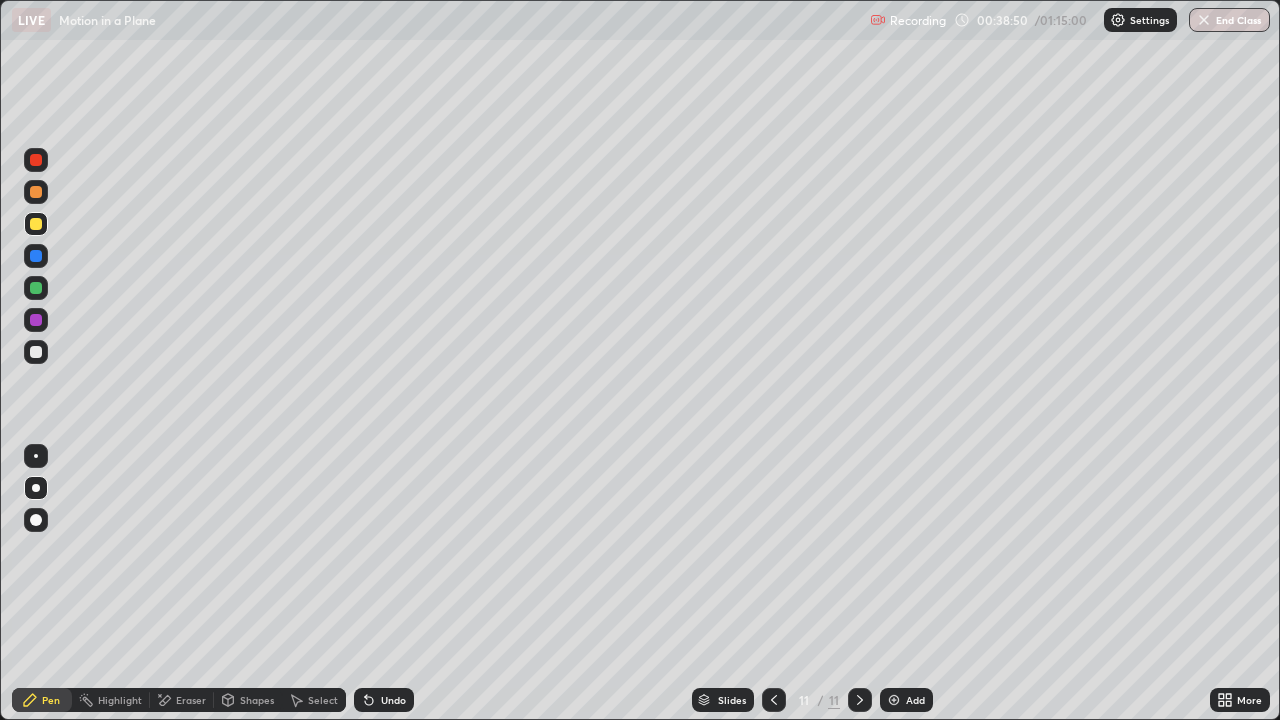 click at bounding box center (894, 700) 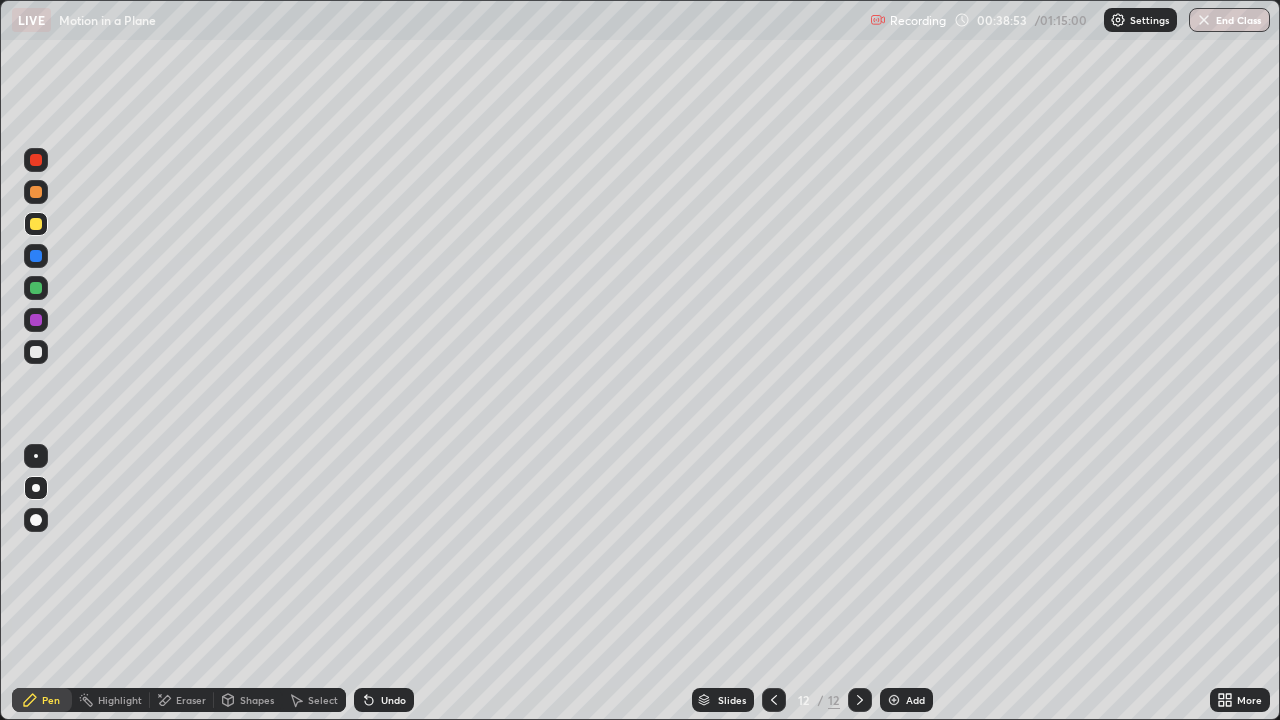 click at bounding box center [36, 352] 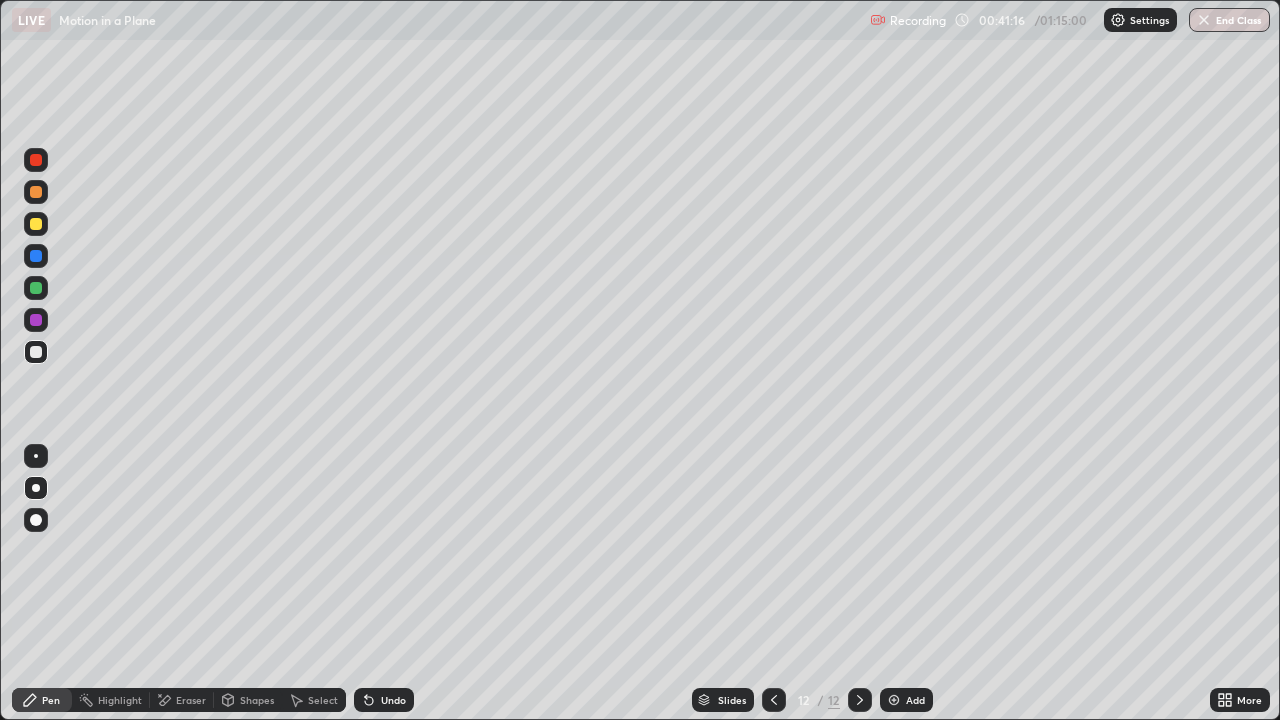 click at bounding box center [894, 700] 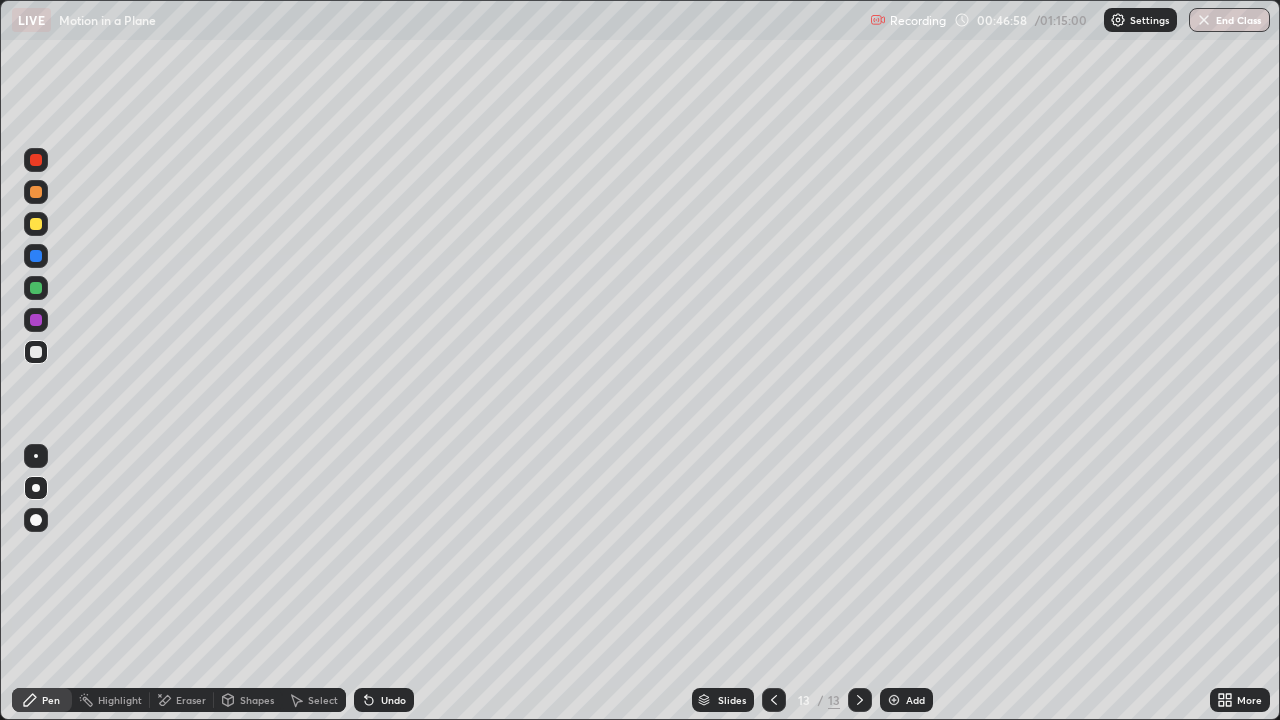 click on "Add" at bounding box center [906, 700] 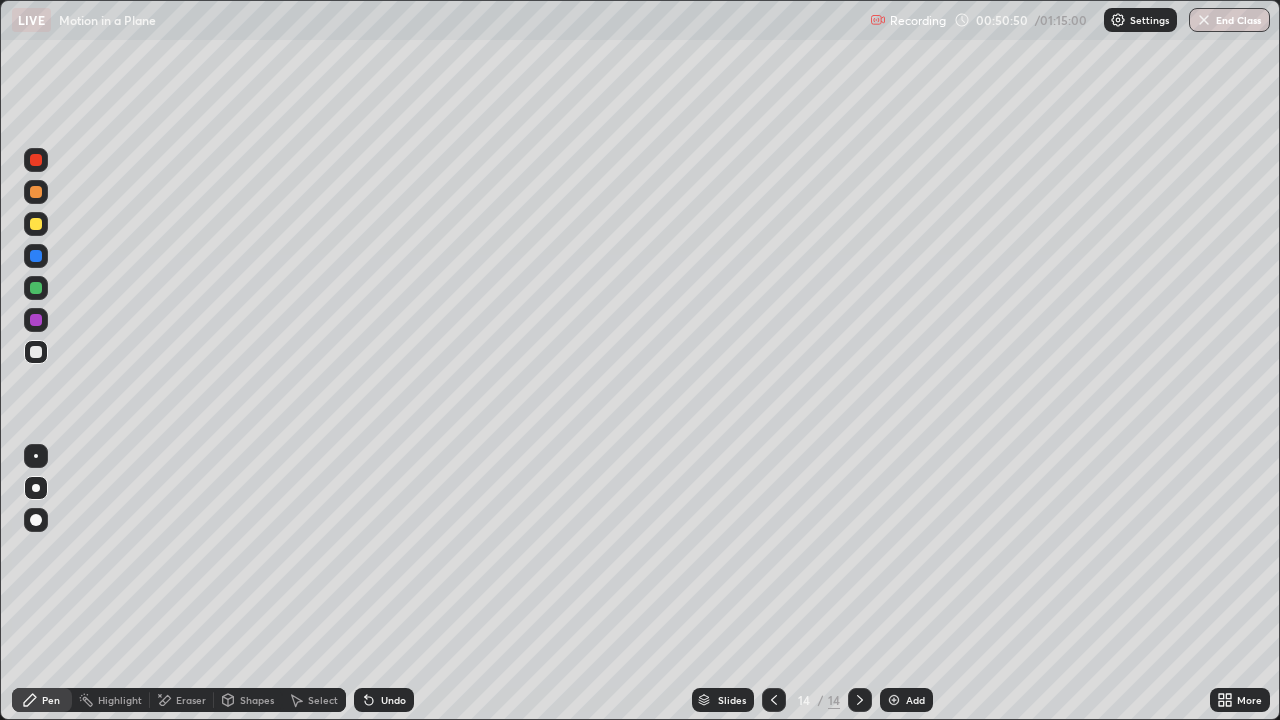 click on "Undo" at bounding box center (384, 700) 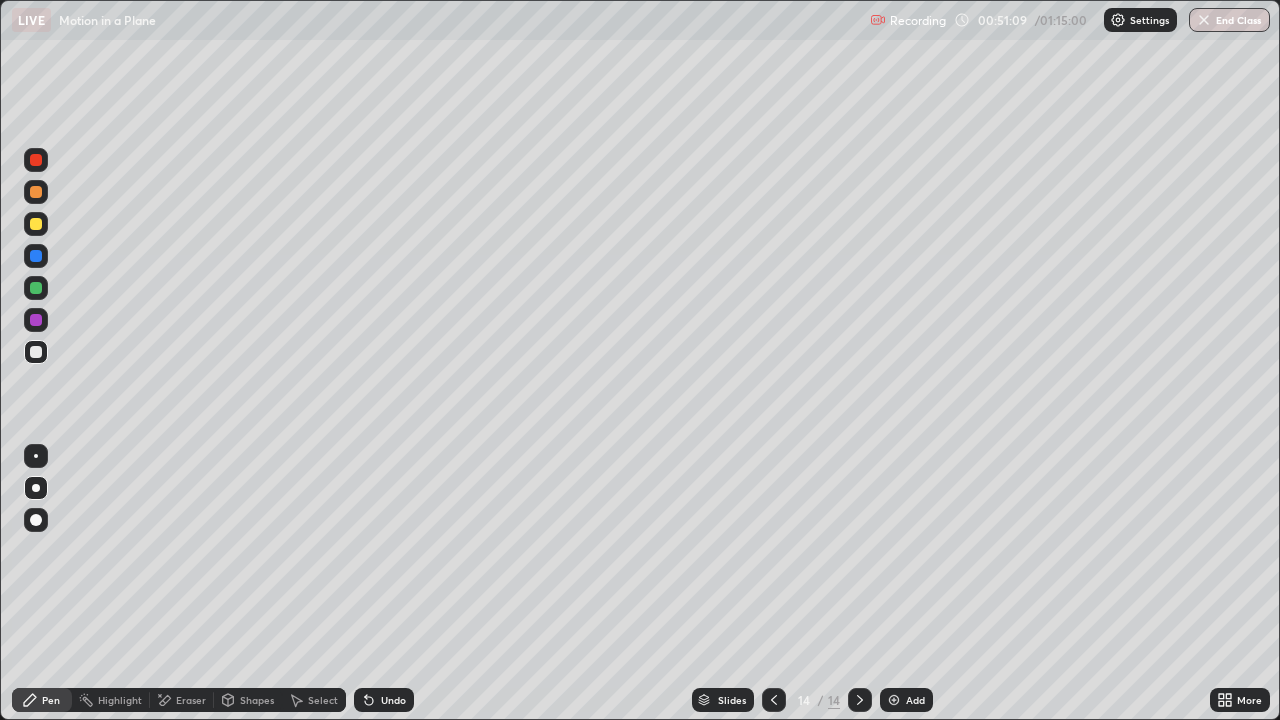 click on "Add" at bounding box center (915, 700) 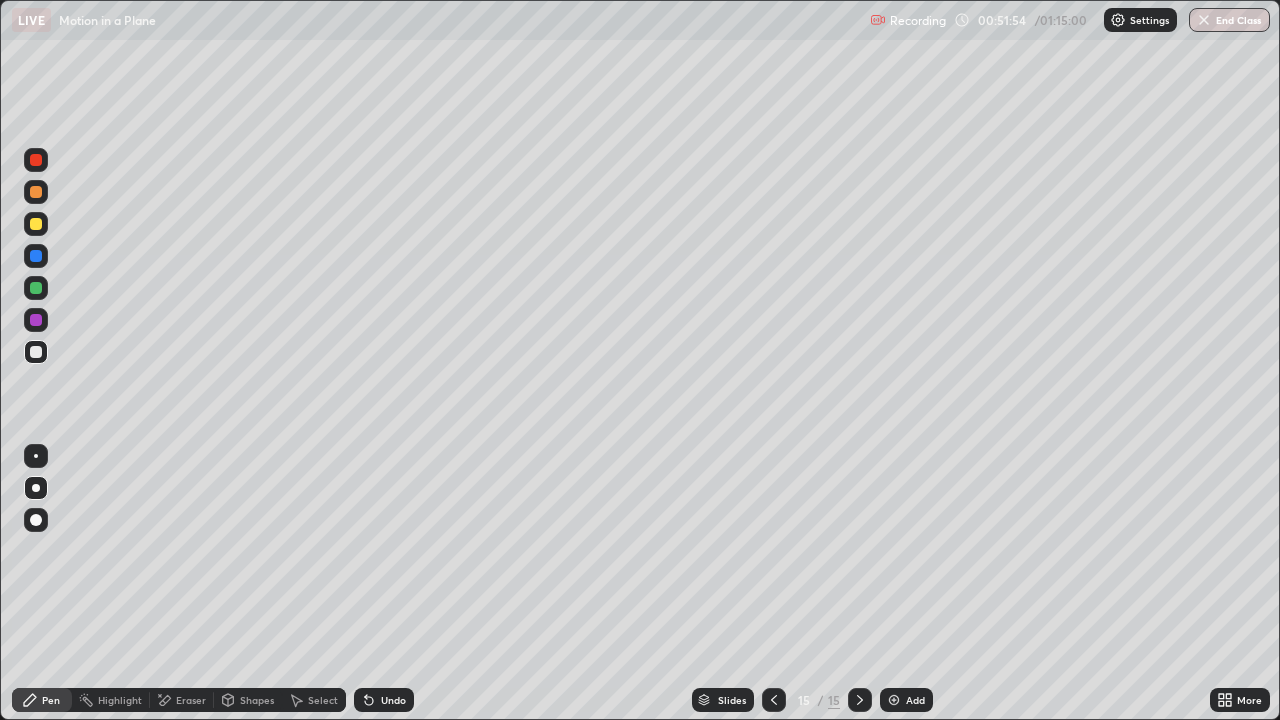 click at bounding box center (36, 320) 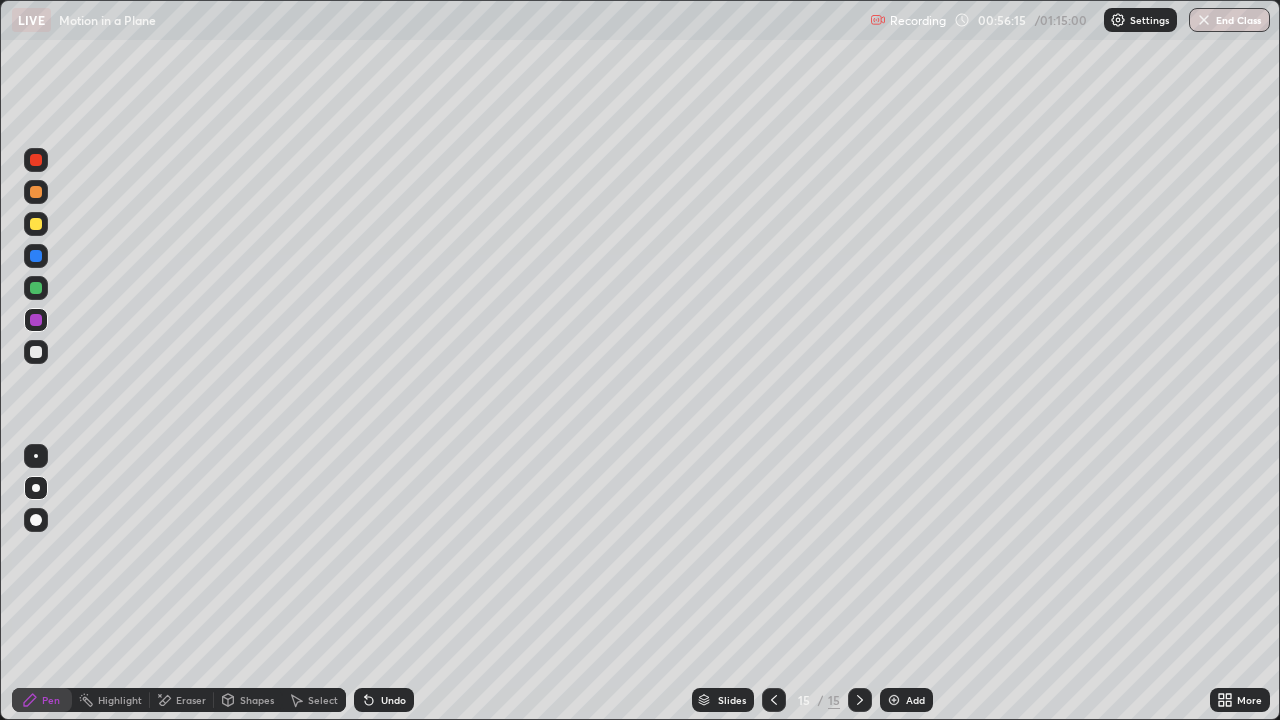 click at bounding box center (36, 192) 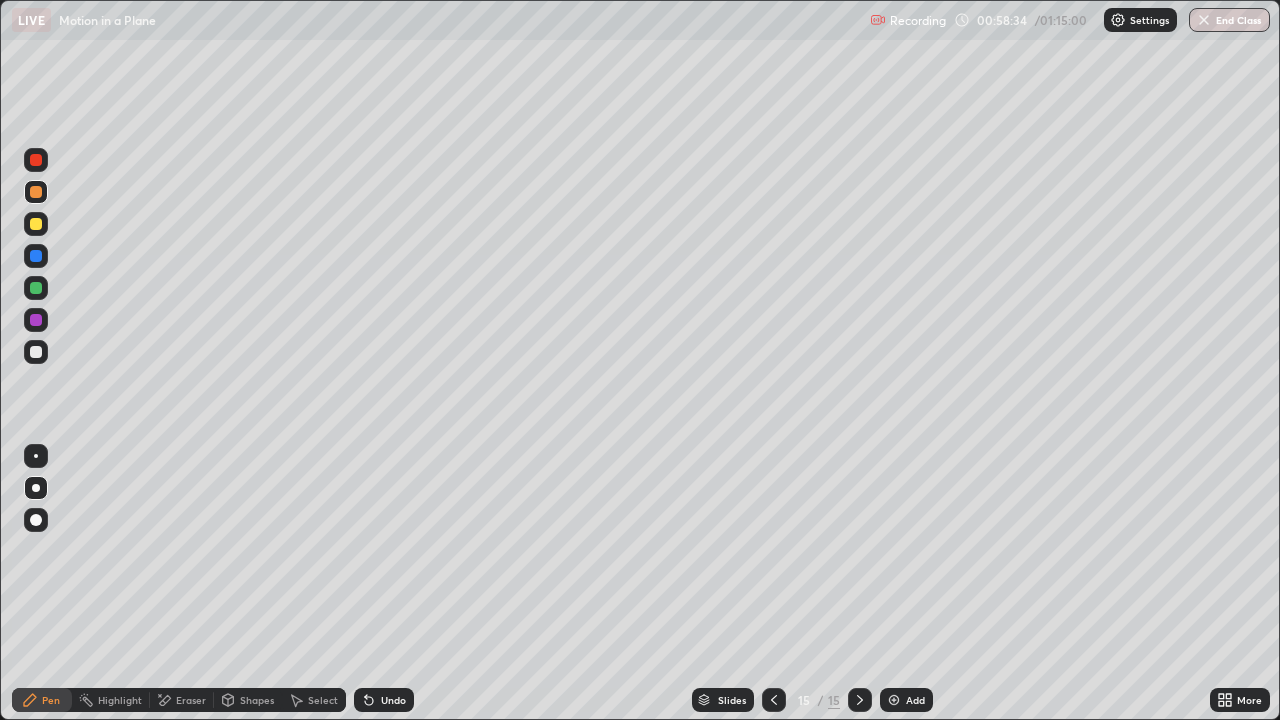 click on "Add" at bounding box center [915, 700] 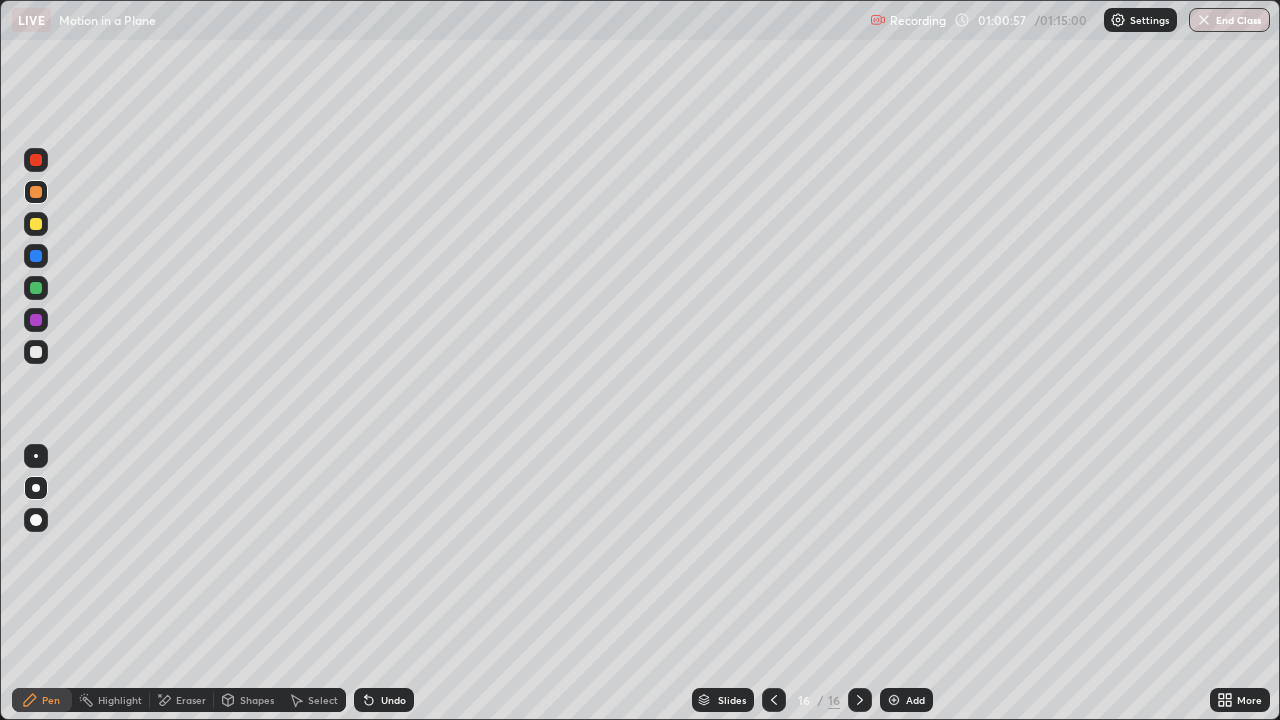 click at bounding box center [36, 352] 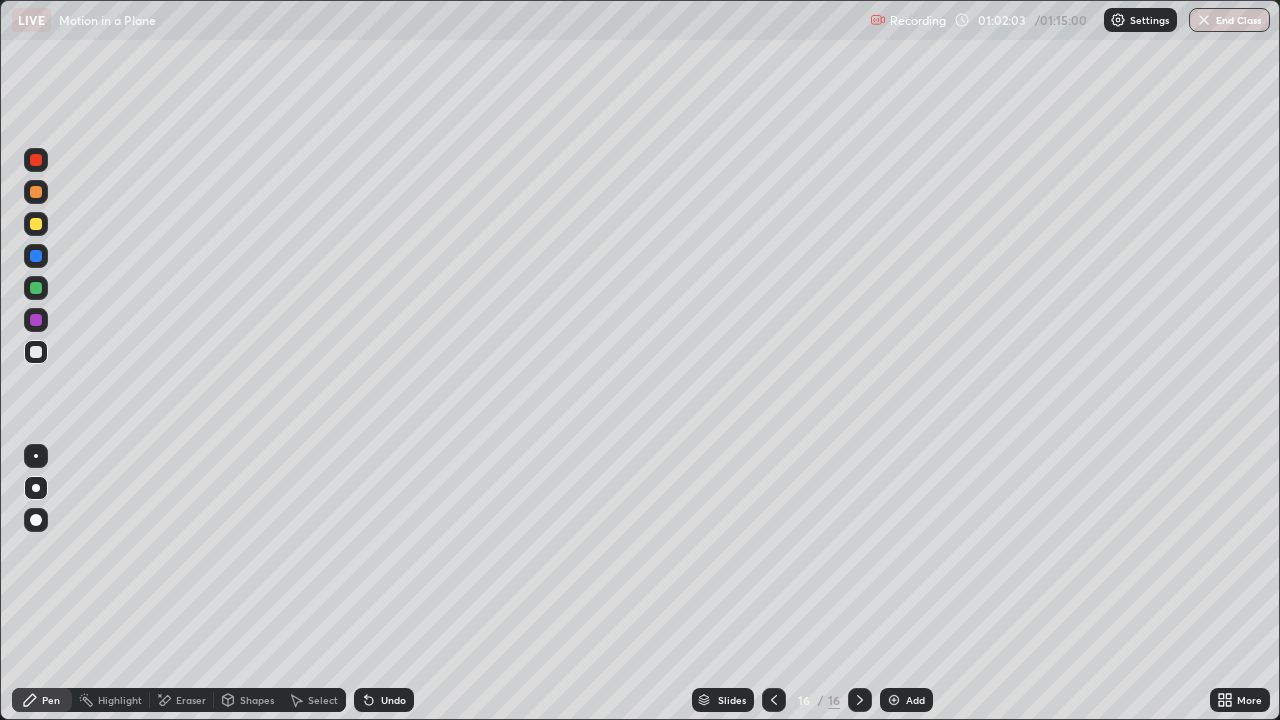 click on "Undo" at bounding box center [393, 700] 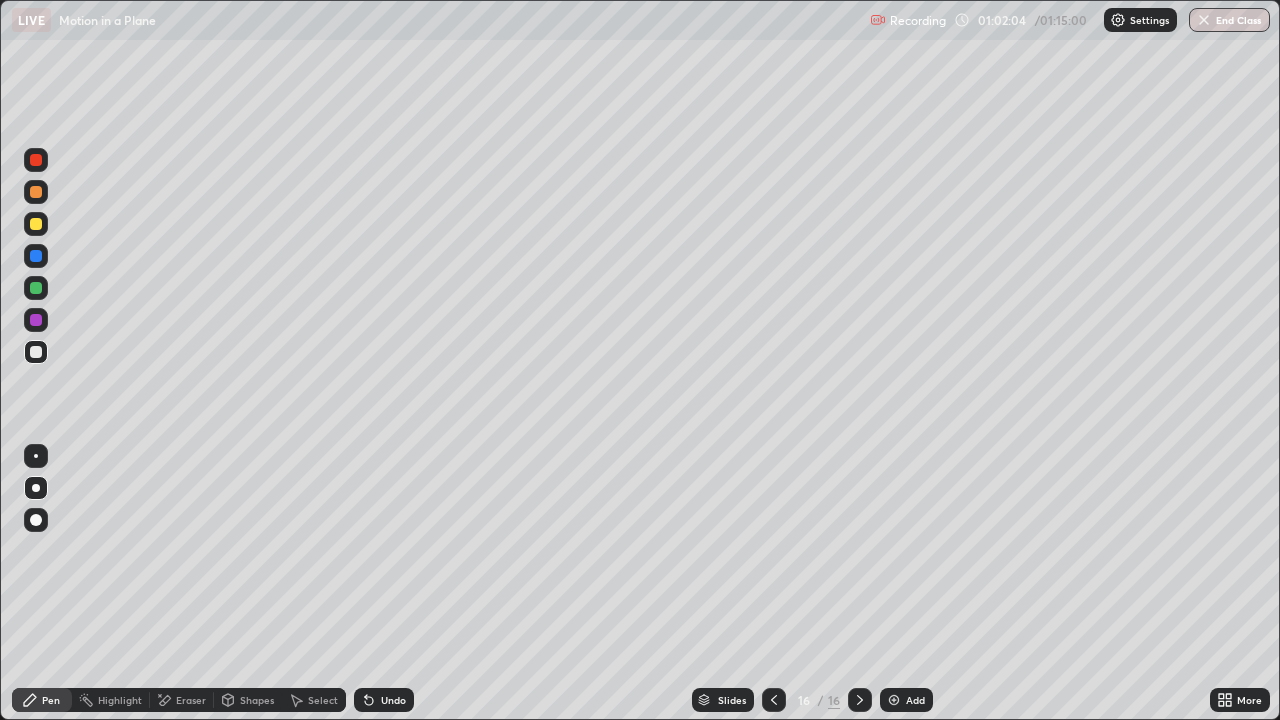 click on "Undo" at bounding box center [384, 700] 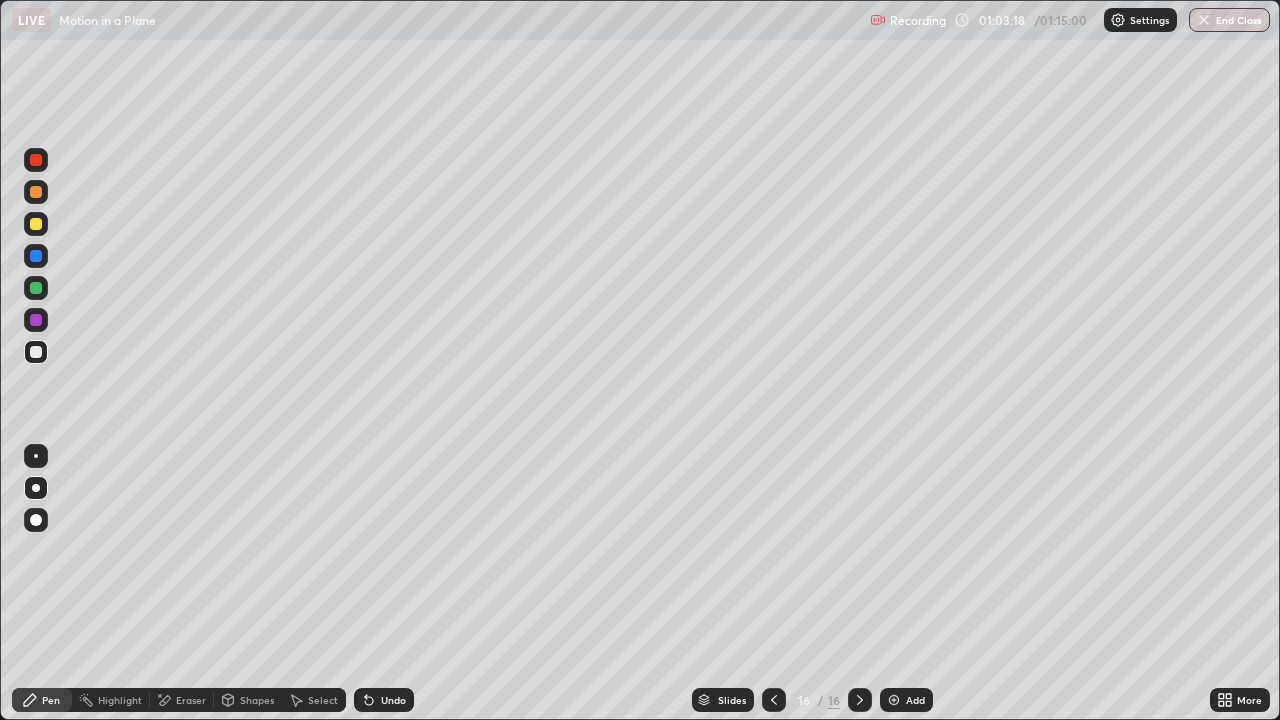 click at bounding box center [894, 700] 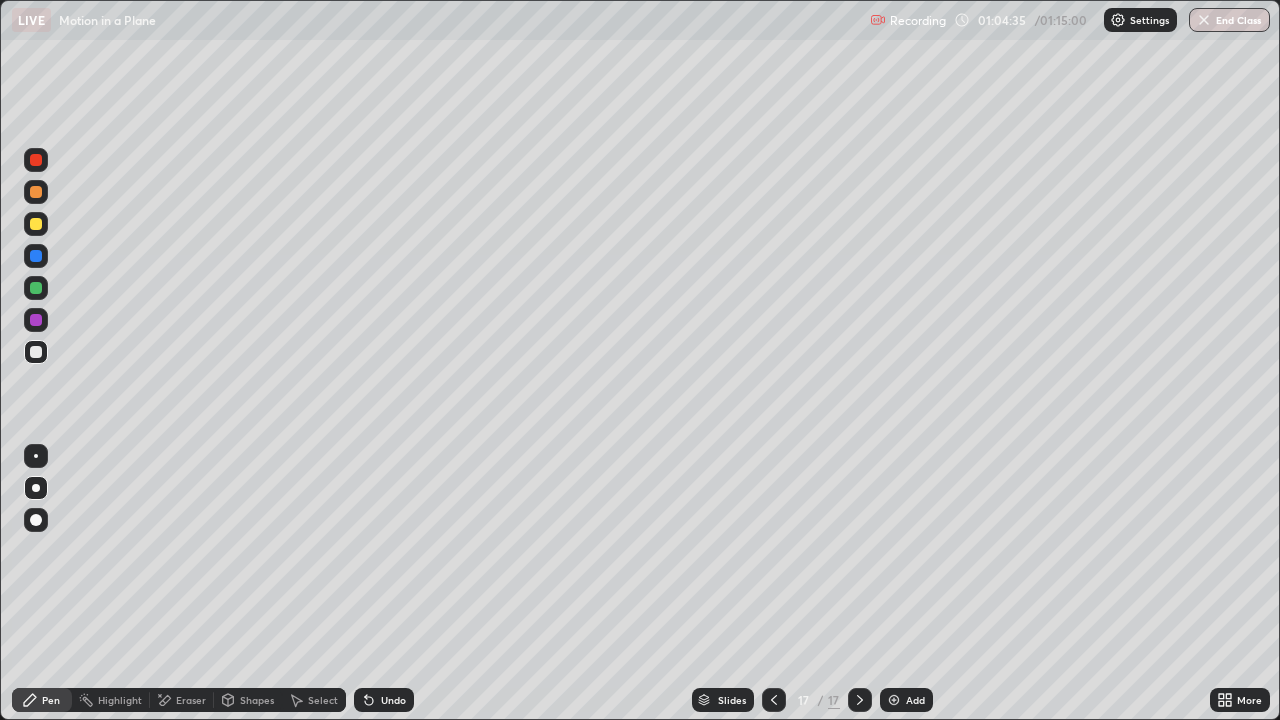 scroll, scrollTop: 0, scrollLeft: 0, axis: both 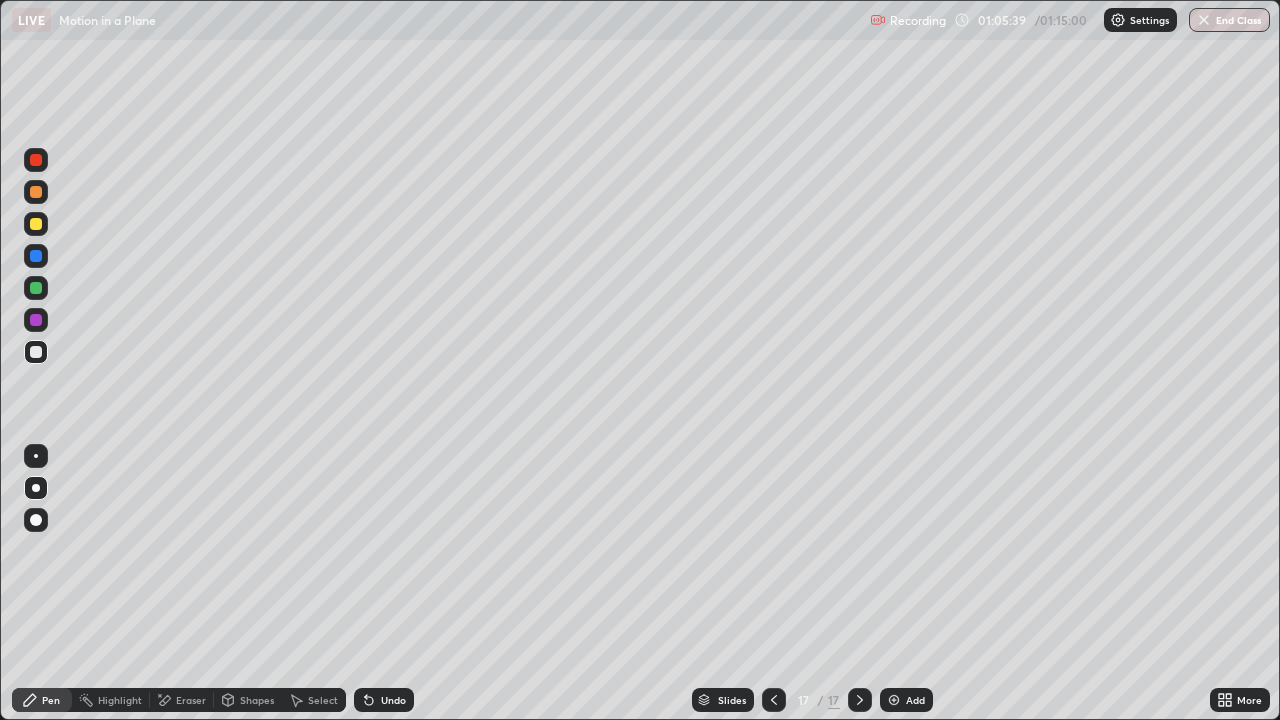 click on "End Class" at bounding box center (1229, 20) 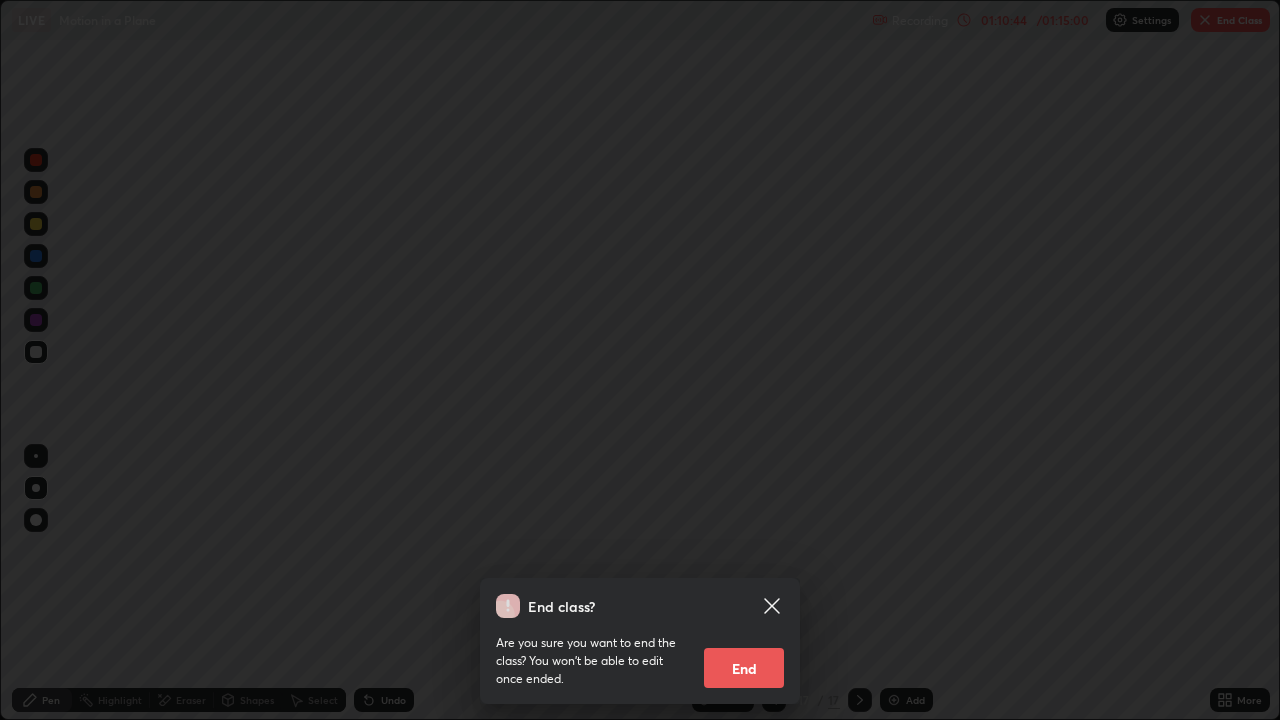 click on "End" at bounding box center [744, 668] 